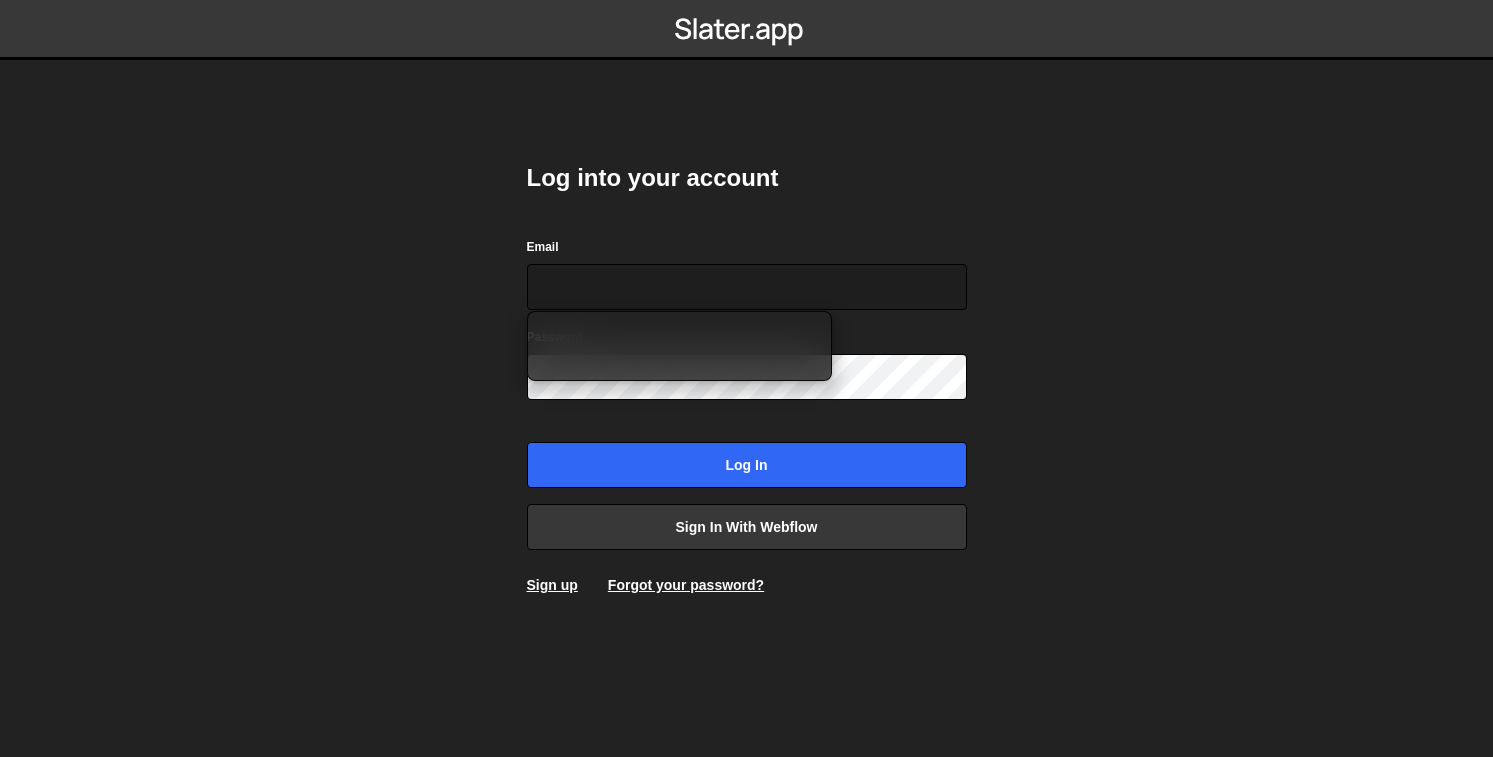scroll, scrollTop: 0, scrollLeft: 0, axis: both 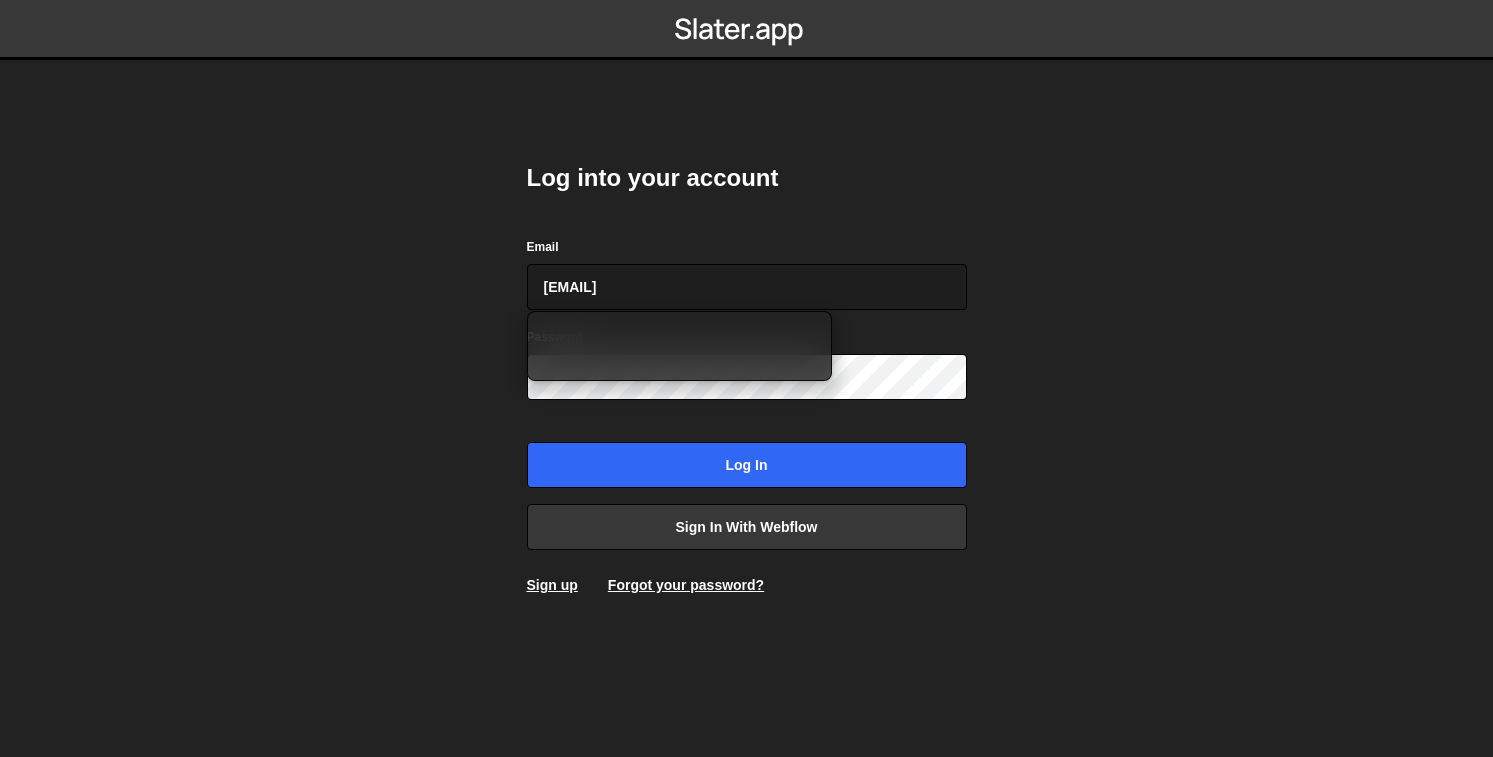 click on "Log into your account
Email
g.ershov@mellow.io
Password
Log in
Sign in with Webflow
Sign up
Forgot your password?" at bounding box center [747, 378] 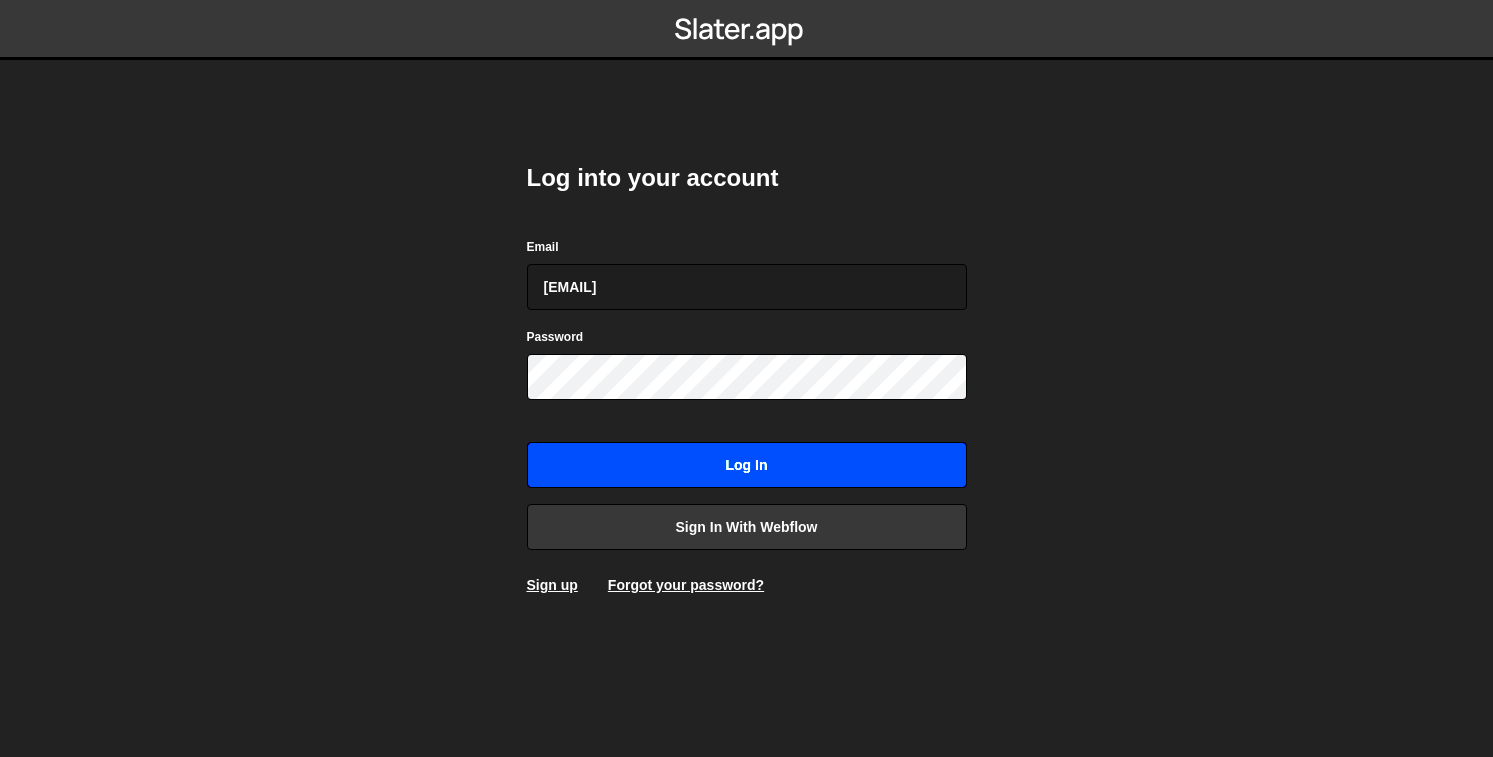 click on "Log in" at bounding box center [747, 465] 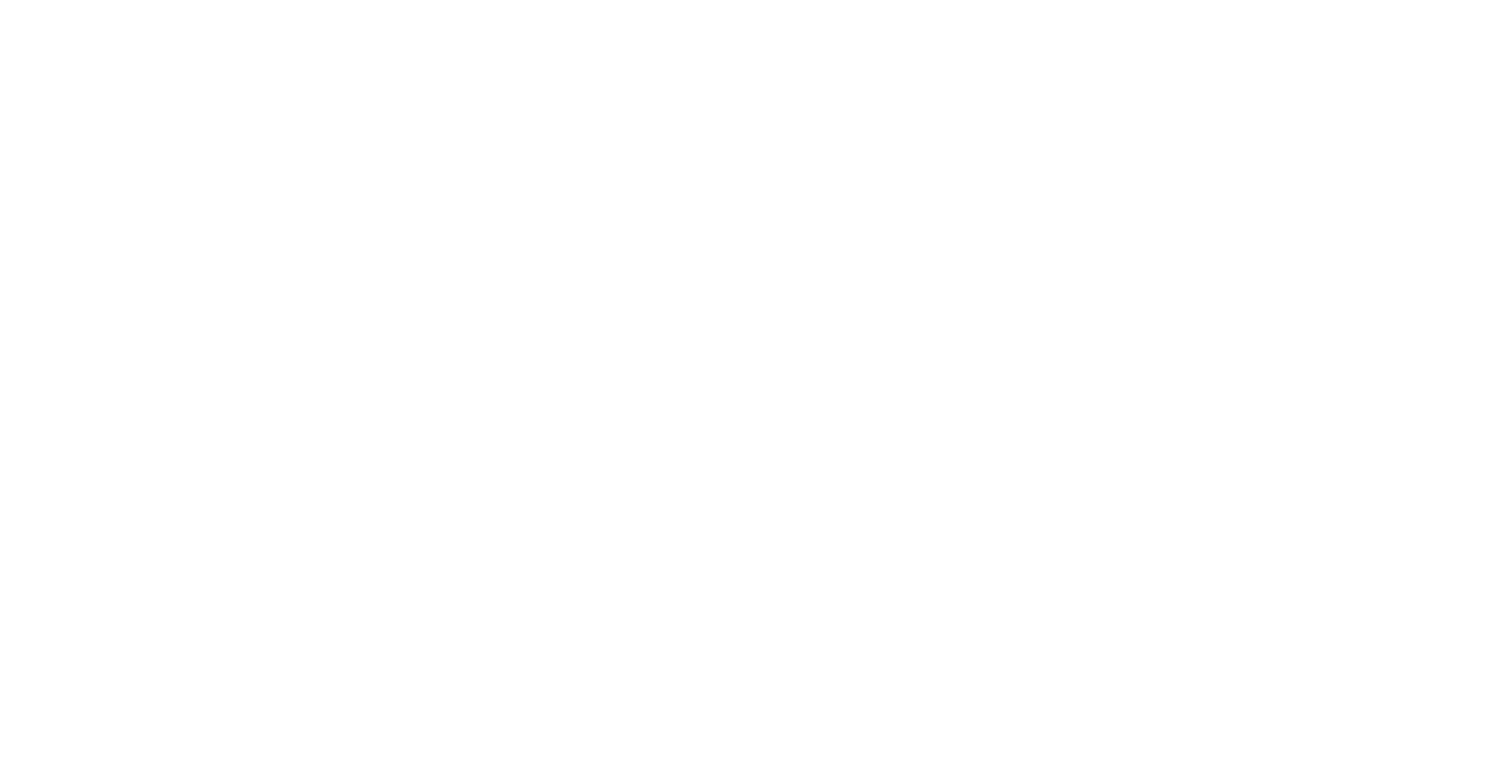 scroll, scrollTop: 0, scrollLeft: 0, axis: both 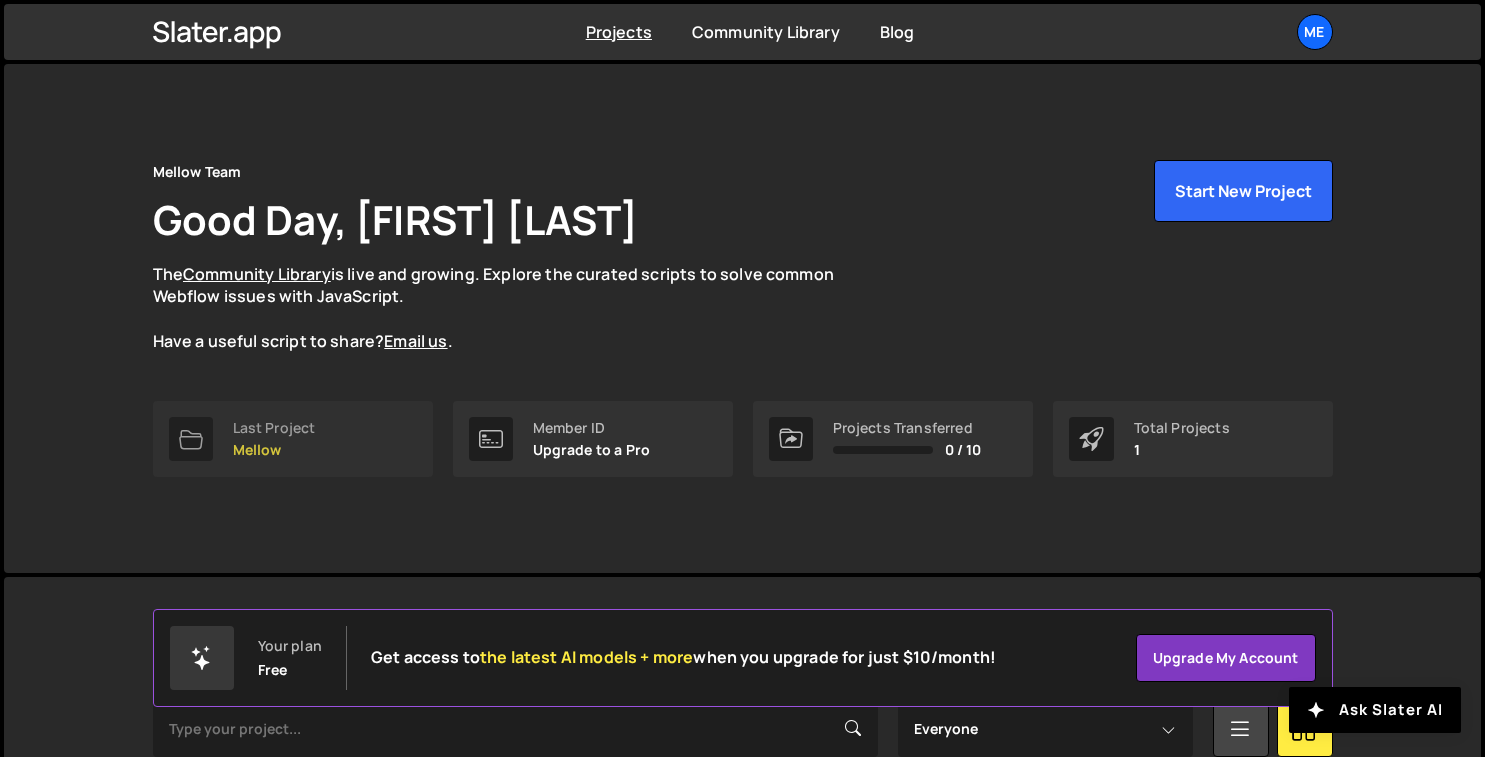click on "Last Project
Mellow" at bounding box center [293, 439] 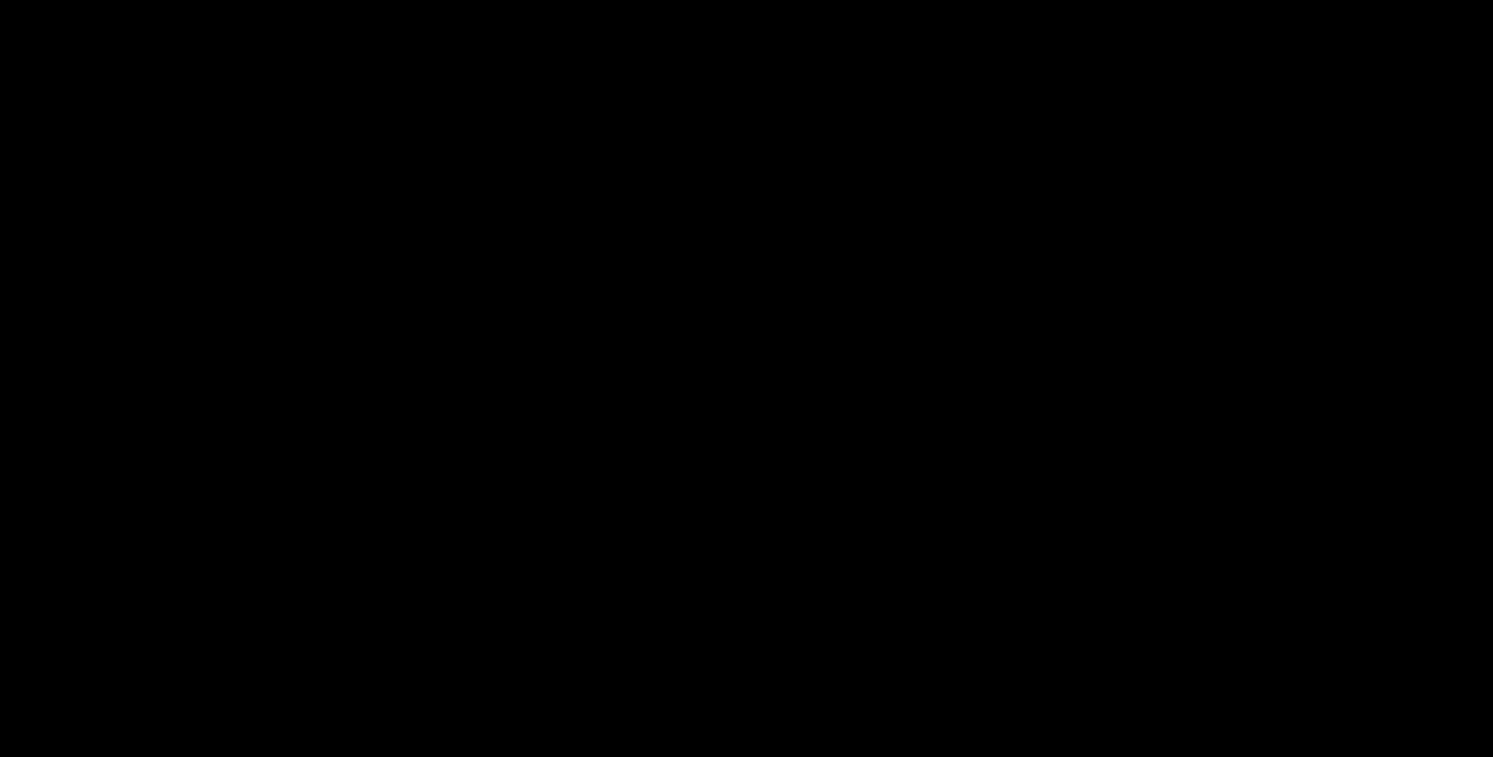 scroll, scrollTop: 0, scrollLeft: 0, axis: both 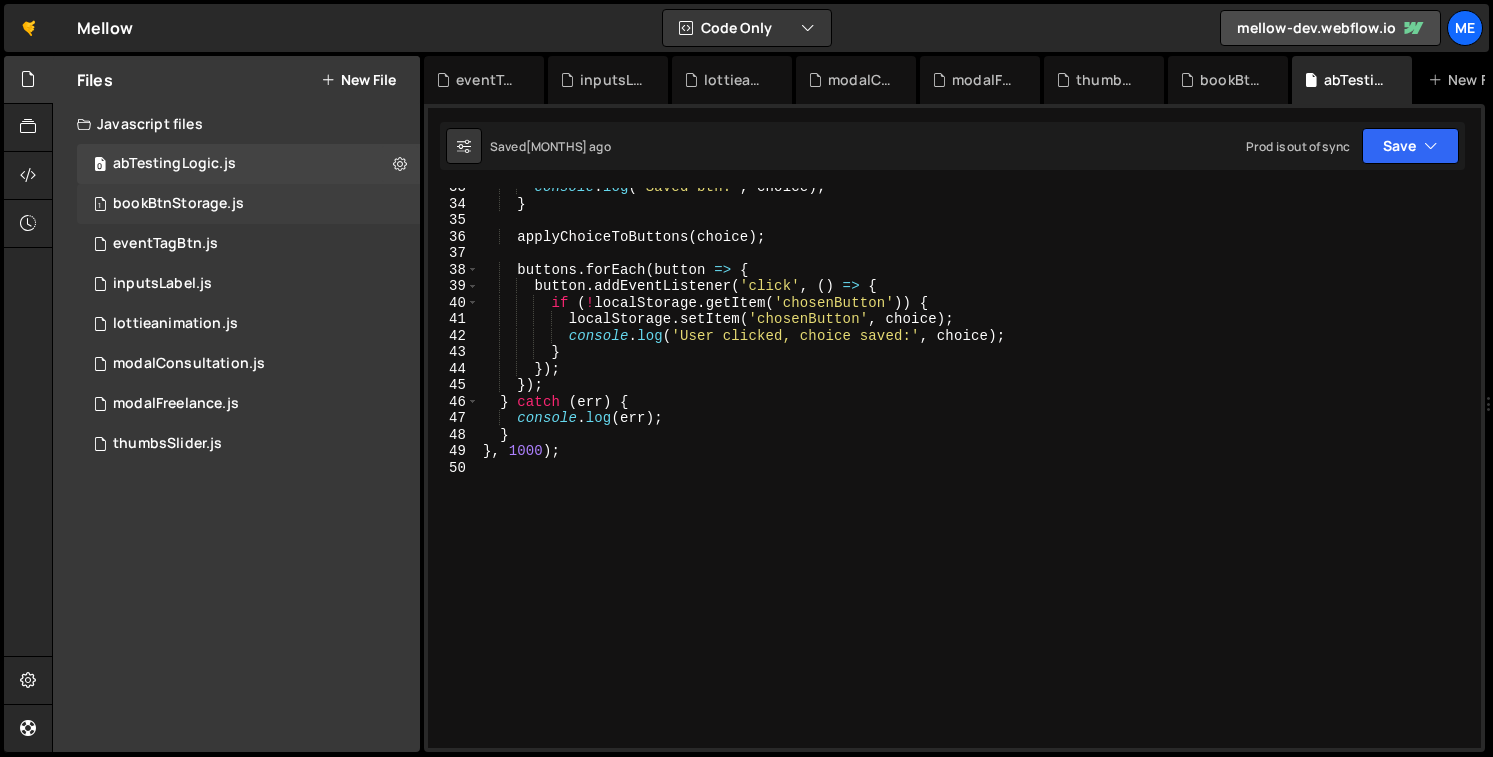 click on "1
bookBtnStorage.js
0" at bounding box center [248, 204] 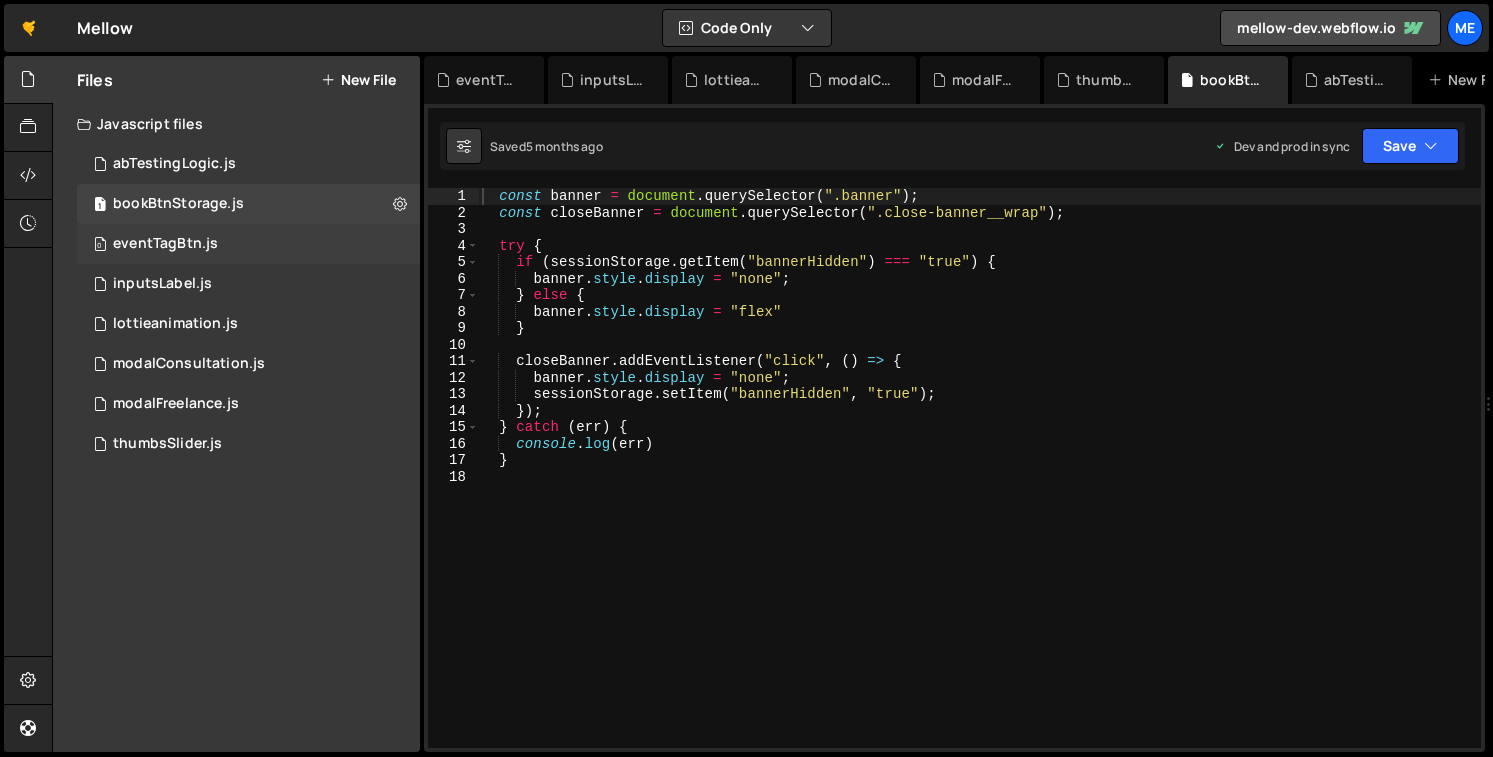 click on "0
eventTagBtn.js
0" at bounding box center [248, 244] 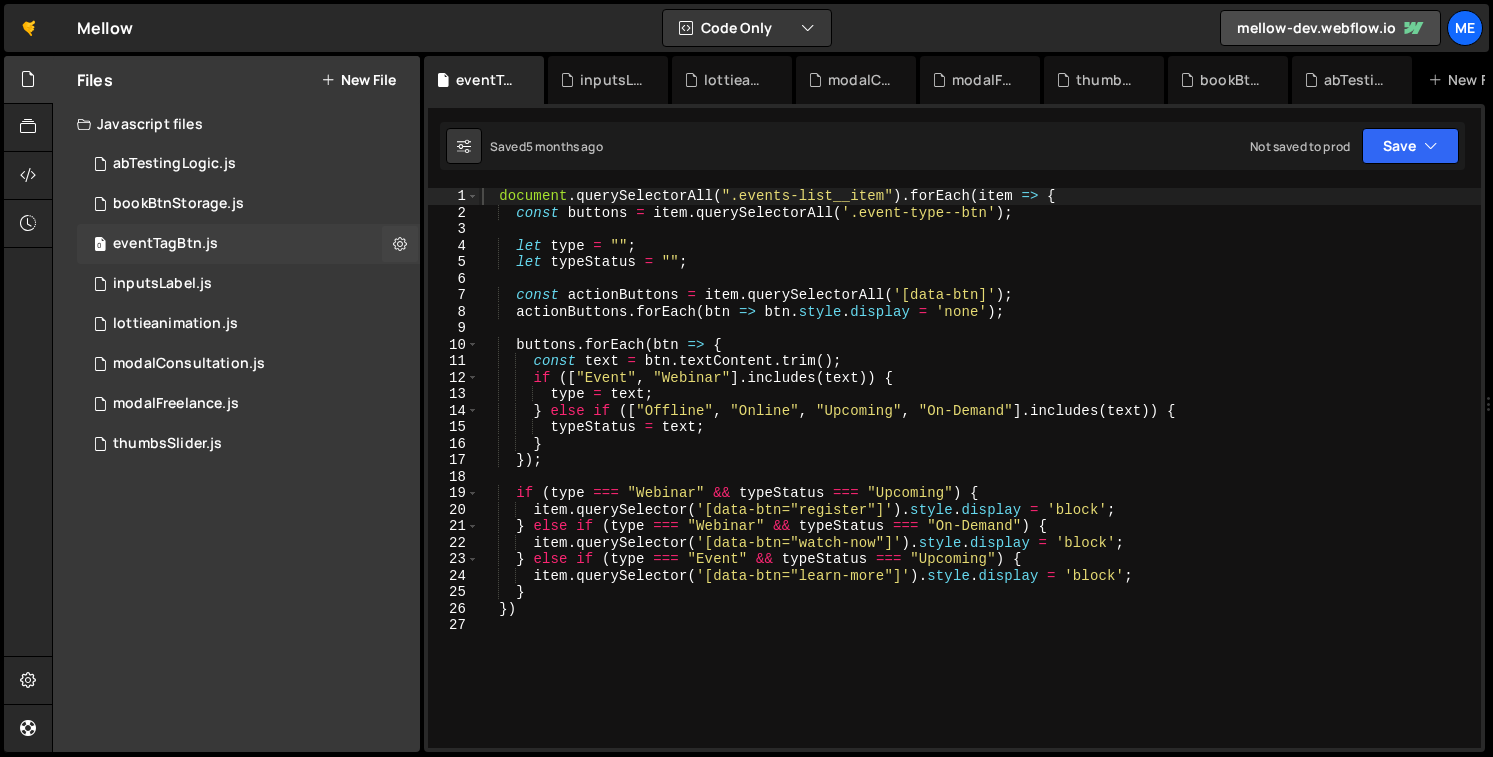click on "0
eventTagBtn.js
0" at bounding box center [248, 244] 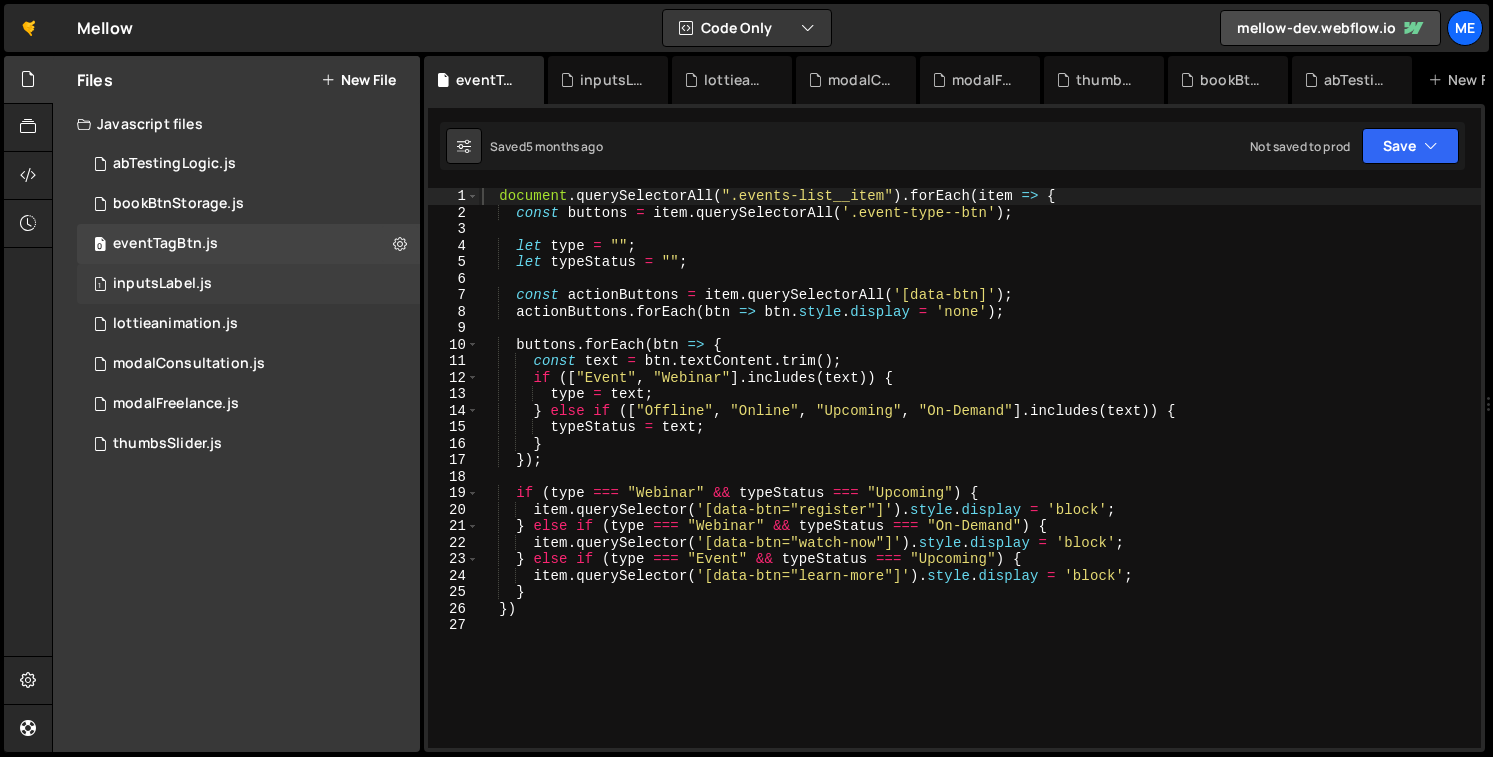 click on "1
inputsLabel.js
0" at bounding box center [248, 284] 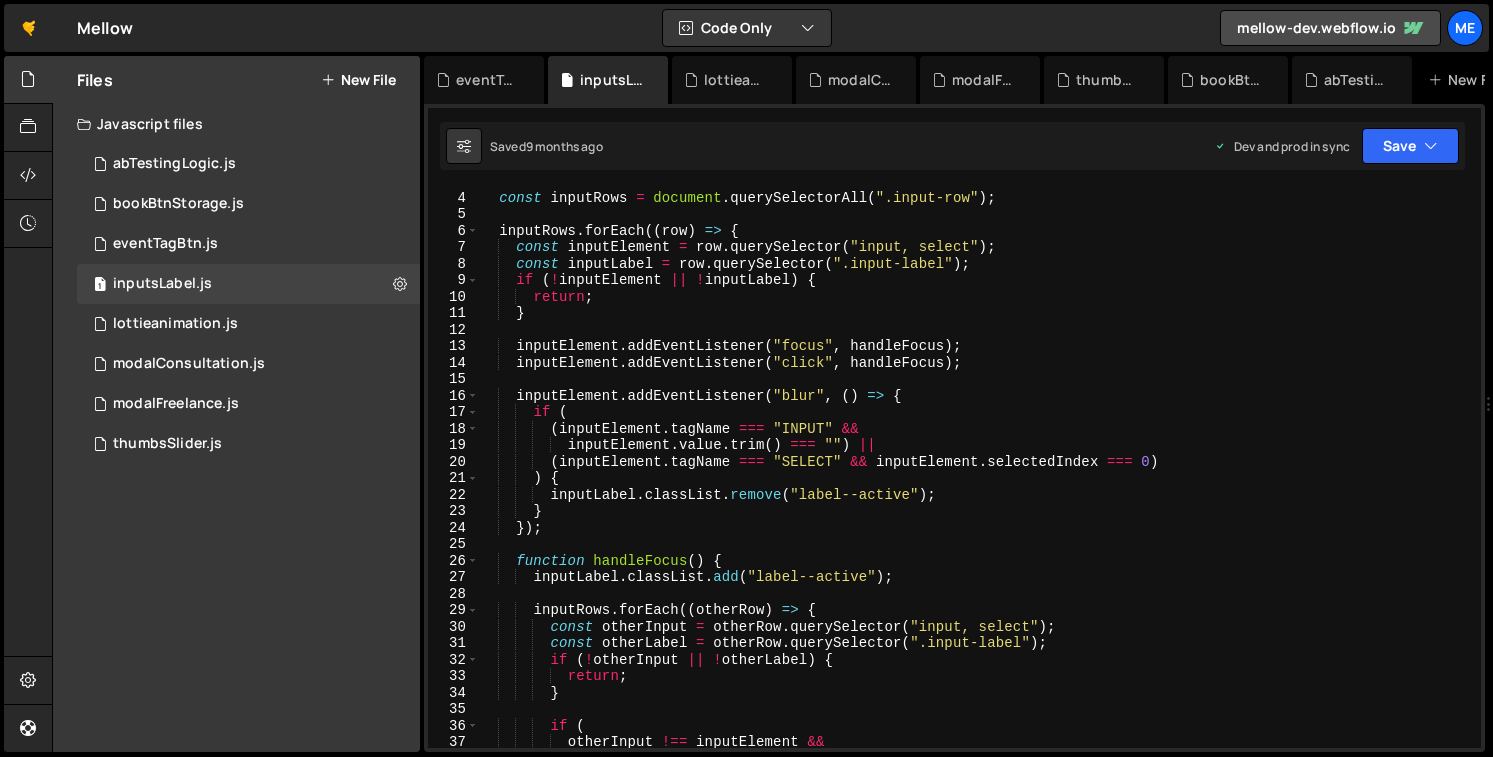 scroll, scrollTop: 0, scrollLeft: 0, axis: both 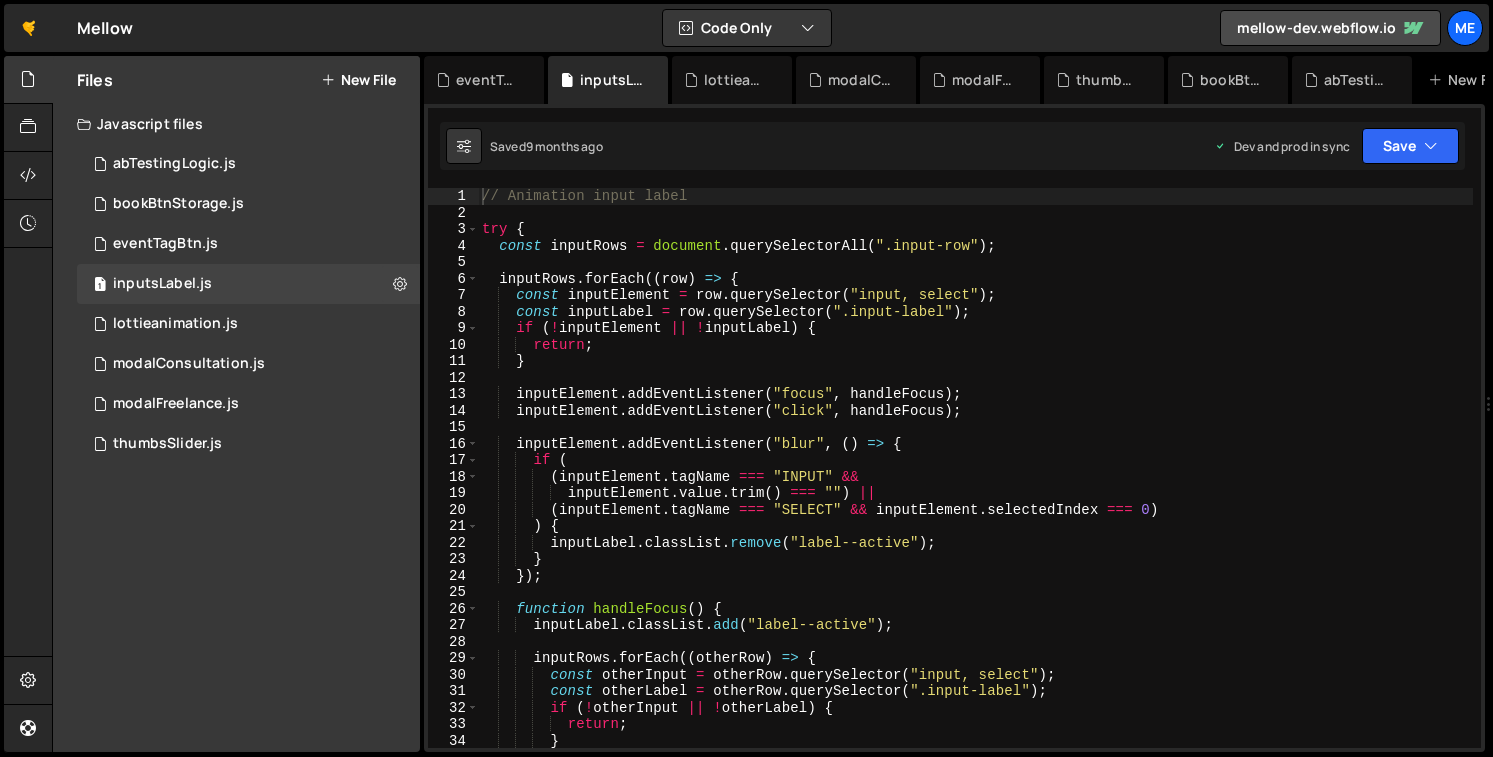 click on "// Animation input label try   {    const   inputRows   =   document . querySelectorAll ( ".input-row" ) ;    inputRows . forEach (( row )   =>   {       const   inputElement   =   row . querySelector ( "input, select" ) ;       const   inputLabel   =   row . querySelector ( ".input-label" ) ;       if   ( ! inputElement   ||   ! inputLabel )   {          return ;       }       inputElement . addEventListener ( "focus" ,   handleFocus ) ;       inputElement . addEventListener ( "click" ,   handleFocus ) ;       inputElement . addEventListener ( "blur" ,   ( )   =>   {          if   (             ( inputElement . tagName   ===   "INPUT"   &&                inputElement . value . trim ( )   ===   "" )   ||             ( inputElement . tagName   ===   "SELECT"   &&   inputElement . selectedIndex   ===   0 )          )   {             inputLabel . classList . remove ( "label--active" ) ;          }       }) ;       function   handleFocus ( )   {          inputLabel . classList . add ( "label--active" ) ;" at bounding box center [975, 484] 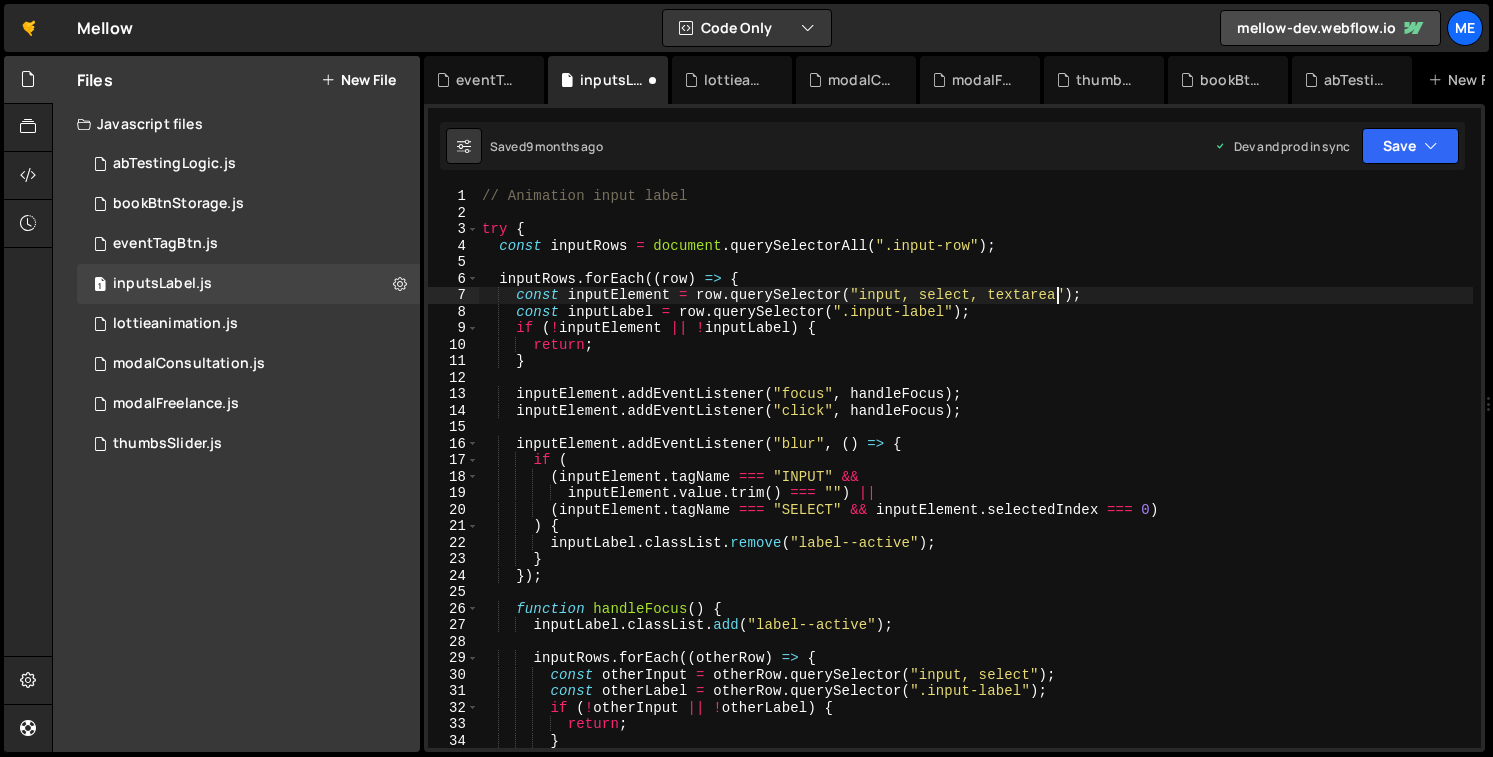 scroll, scrollTop: 0, scrollLeft: 40, axis: horizontal 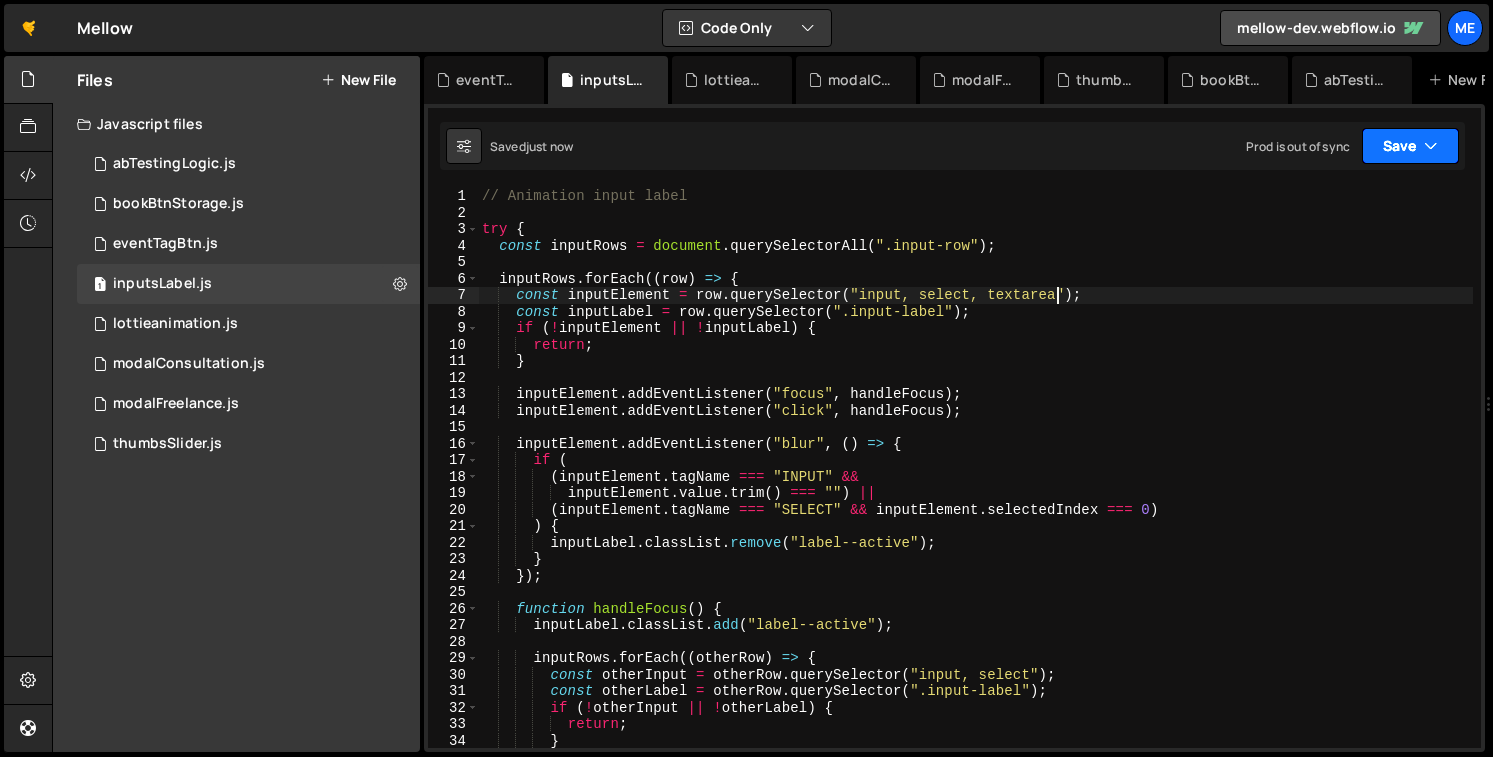 click on "Save" at bounding box center (1410, 146) 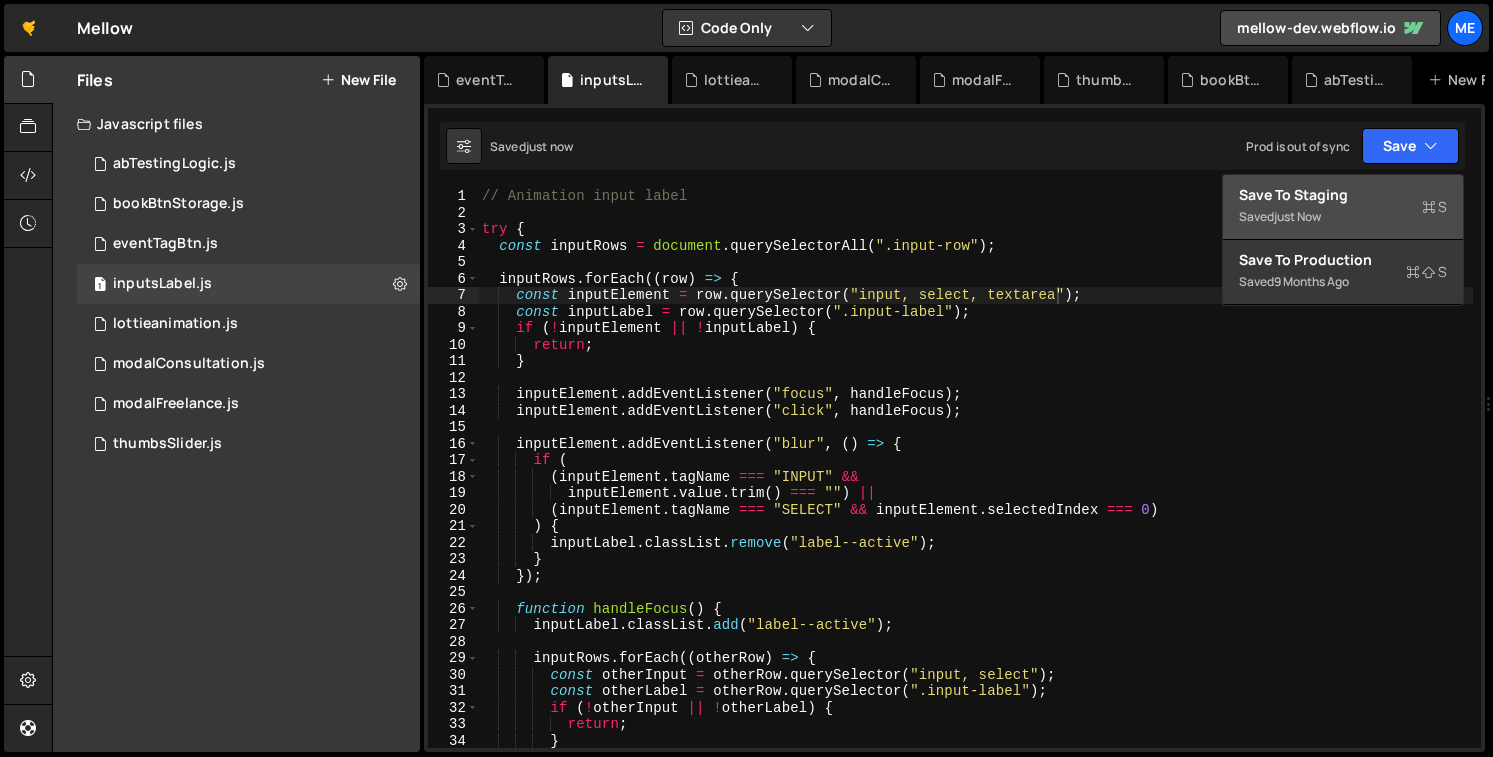 click on "Saved  just now" at bounding box center (1343, 217) 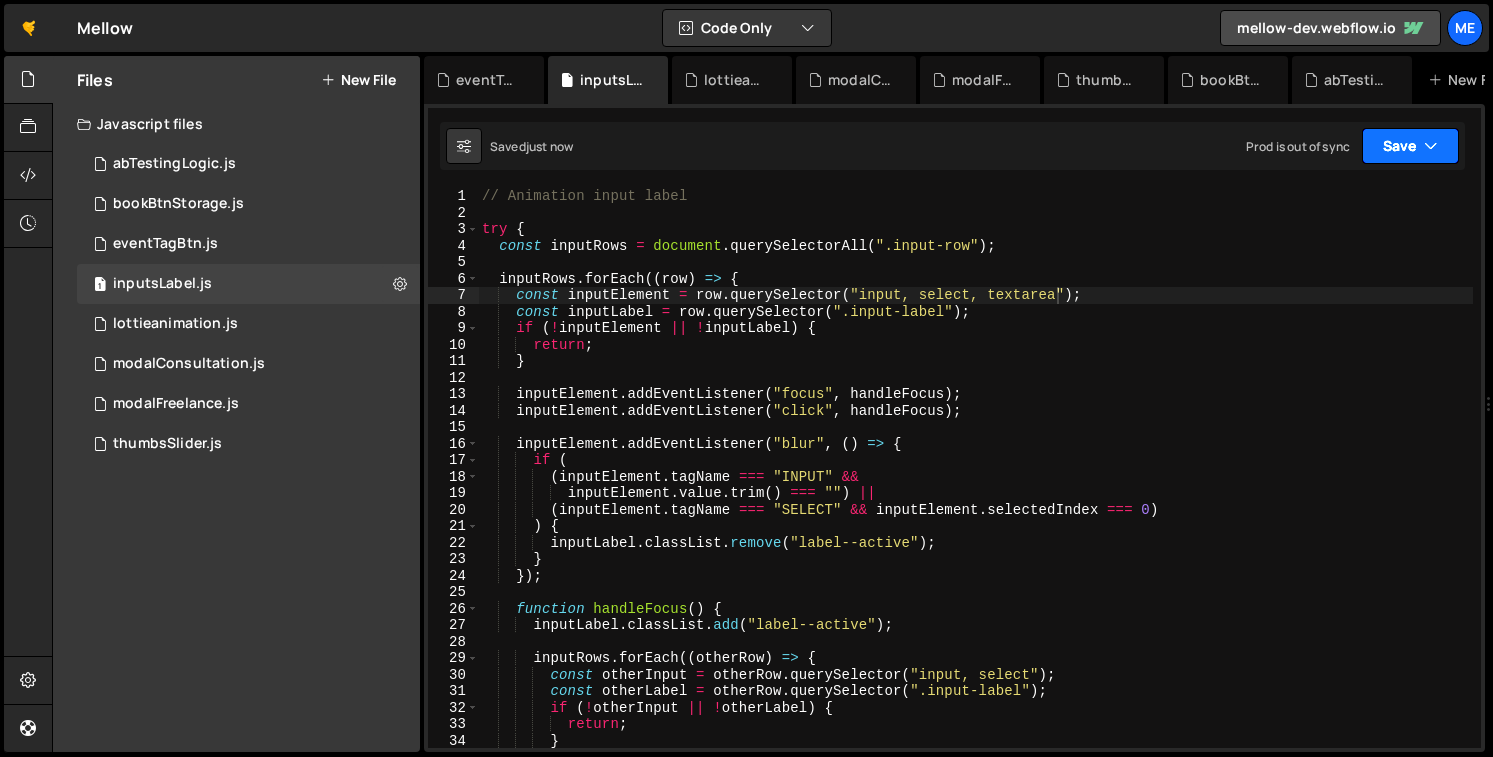 click on "Save" at bounding box center (1410, 146) 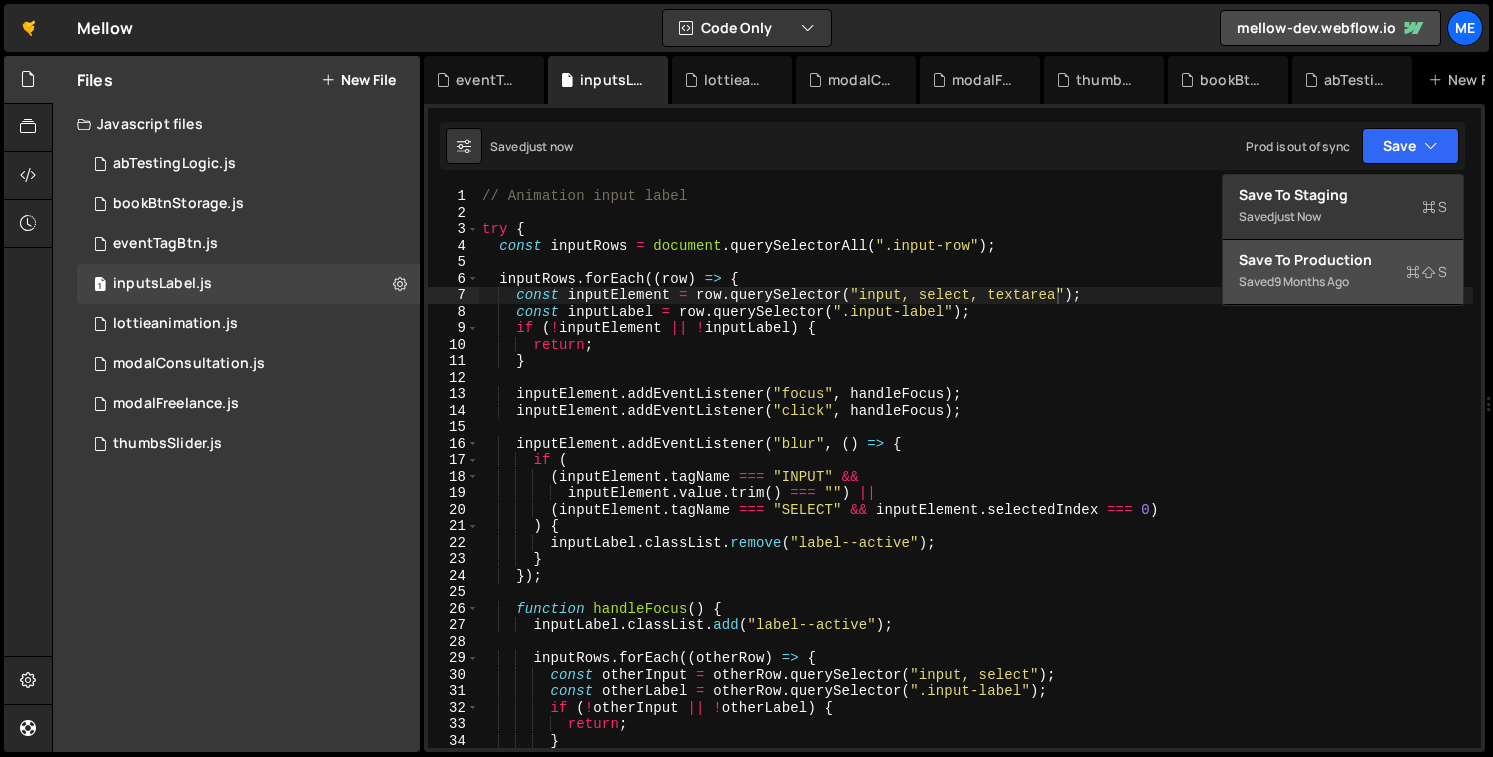 click on "Save to Production
S" at bounding box center (1343, 260) 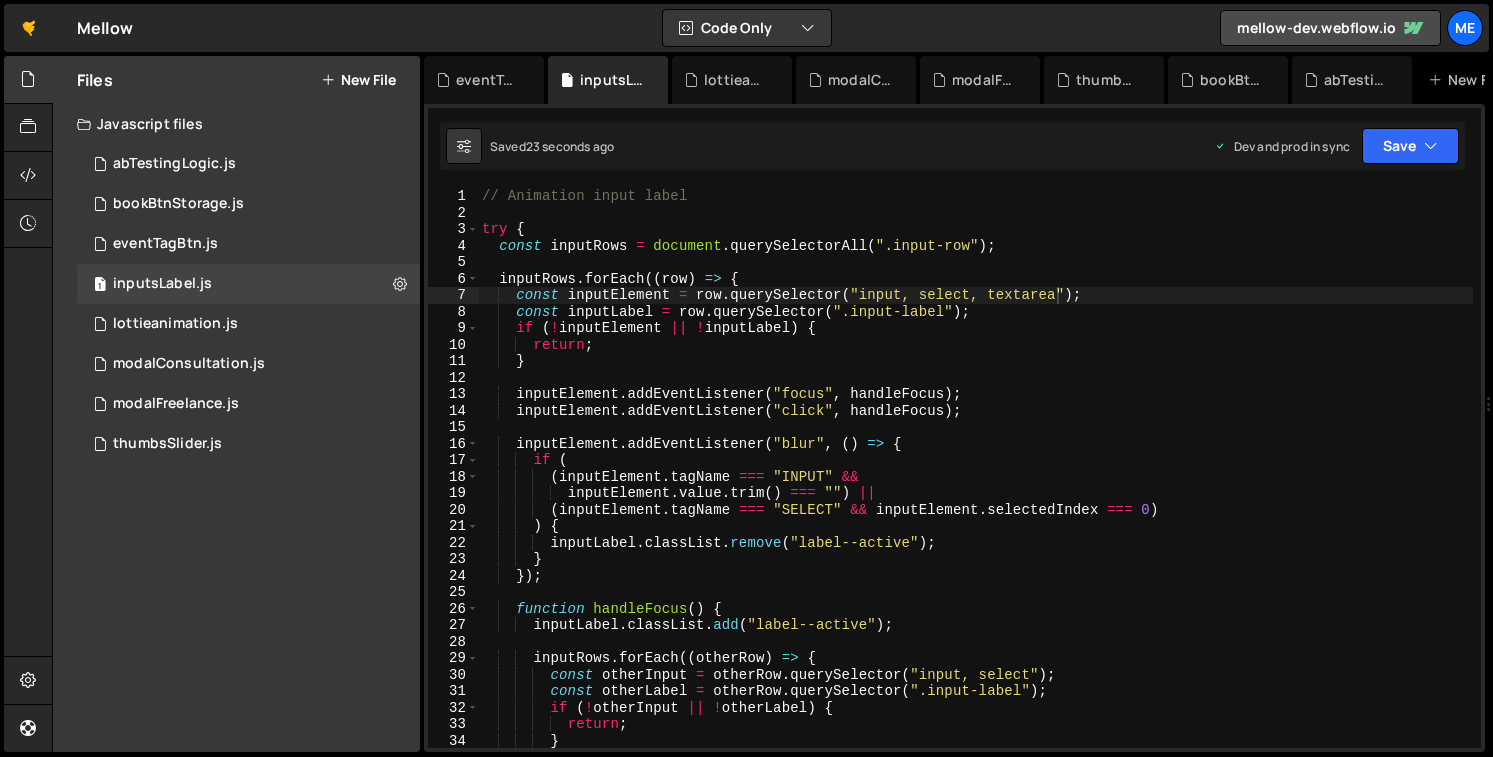 click on "// Animation input label try   {    const   inputRows   =   document . querySelectorAll ( ".input-row" ) ;    inputRows . forEach (( row )   =>   {       const   inputElement   =   row . querySelector ( "input, select, textarea" ) ;       const   inputLabel   =   row . querySelector ( ".input-label" ) ;       if   ( ! inputElement   ||   ! inputLabel )   {          return ;       }       inputElement . addEventListener ( "focus" ,   handleFocus ) ;       inputElement . addEventListener ( "click" ,   handleFocus ) ;       inputElement . addEventListener ( "blur" ,   ( )   =>   {          if   (             ( inputElement . tagName   ===   "INPUT"   &&                inputElement . value . trim ( )   ===   "" )   ||             ( inputElement . tagName   ===   "SELECT"   &&   inputElement . selectedIndex   ===   0 )          )   {             inputLabel . classList . remove ( "label--active" ) ;          }       }) ;       function   handleFocus ( )   {          inputLabel . classList . add ( "label--active" )" at bounding box center (975, 484) 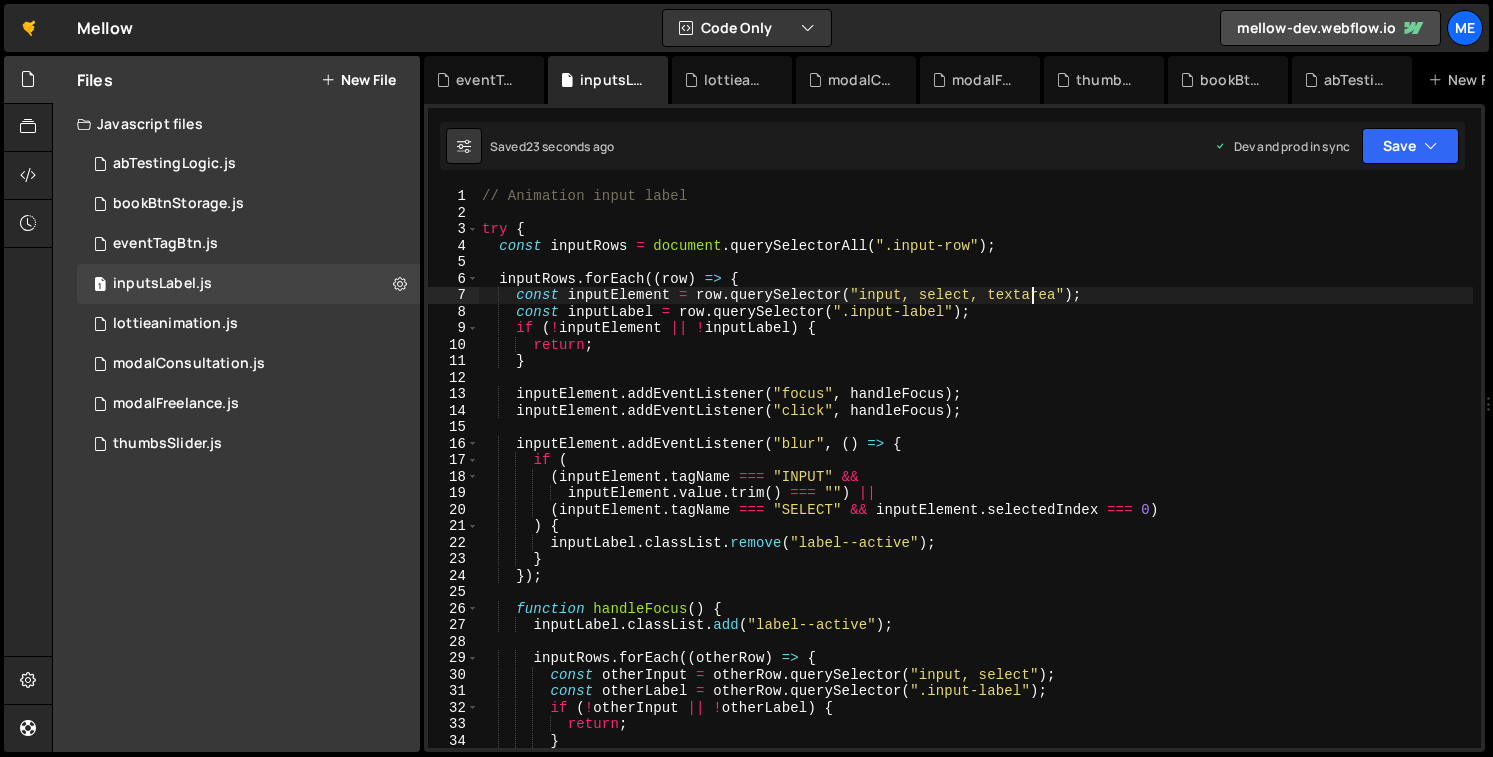 click on "// Animation input label try   {    const   inputRows   =   document . querySelectorAll ( ".input-row" ) ;    inputRows . forEach (( row )   =>   {       const   inputElement   =   row . querySelector ( "input, select, textarea" ) ;       const   inputLabel   =   row . querySelector ( ".input-label" ) ;       if   ( ! inputElement   ||   ! inputLabel )   {          return ;       }       inputElement . addEventListener ( "focus" ,   handleFocus ) ;       inputElement . addEventListener ( "click" ,   handleFocus ) ;       inputElement . addEventListener ( "blur" ,   ( )   =>   {          if   (             ( inputElement . tagName   ===   "INPUT"   &&                inputElement . value . trim ( )   ===   "" )   ||             ( inputElement . tagName   ===   "SELECT"   &&   inputElement . selectedIndex   ===   0 )          )   {             inputLabel . classList . remove ( "label--active" ) ;          }       }) ;       function   handleFocus ( )   {          inputLabel . classList . add ( "label--active" )" at bounding box center (975, 484) 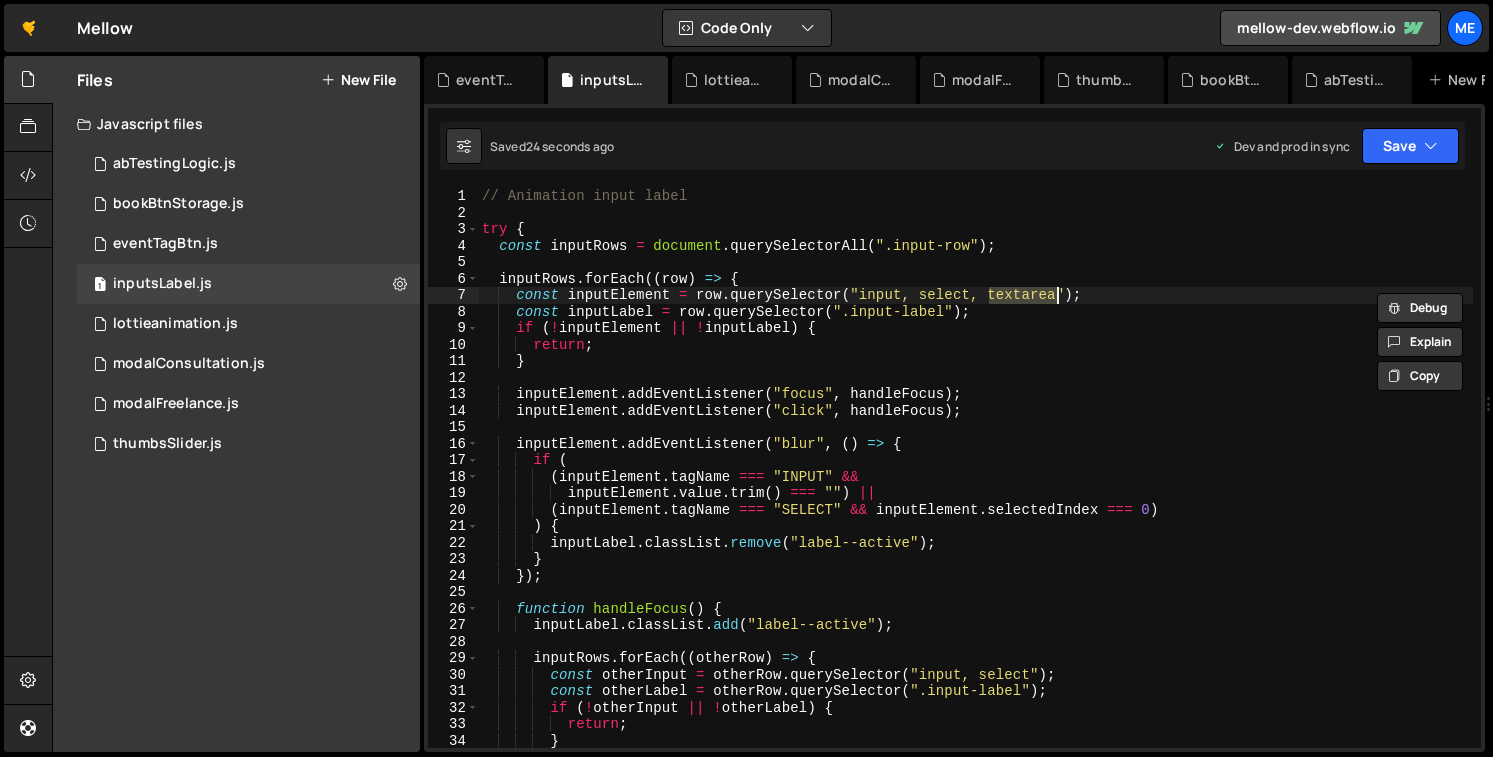 click on "// Animation input label try   {    const   inputRows   =   document . querySelectorAll ( ".input-row" ) ;    inputRows . forEach (( row )   =>   {       const   inputElement   =   row . querySelector ( "input, select, textarea" ) ;       const   inputLabel   =   row . querySelector ( ".input-label" ) ;       if   ( ! inputElement   ||   ! inputLabel )   {          return ;       }       inputElement . addEventListener ( "focus" ,   handleFocus ) ;       inputElement . addEventListener ( "click" ,   handleFocus ) ;       inputElement . addEventListener ( "blur" ,   ( )   =>   {          if   (             ( inputElement . tagName   ===   "INPUT"   &&                inputElement . value . trim ( )   ===   "" )   ||             ( inputElement . tagName   ===   "SELECT"   &&   inputElement . selectedIndex   ===   0 )          )   {             inputLabel . classList . remove ( "label--active" ) ;          }       }) ;       function   handleFocus ( )   {          inputLabel . classList . add ( "label--active" )" at bounding box center [975, 484] 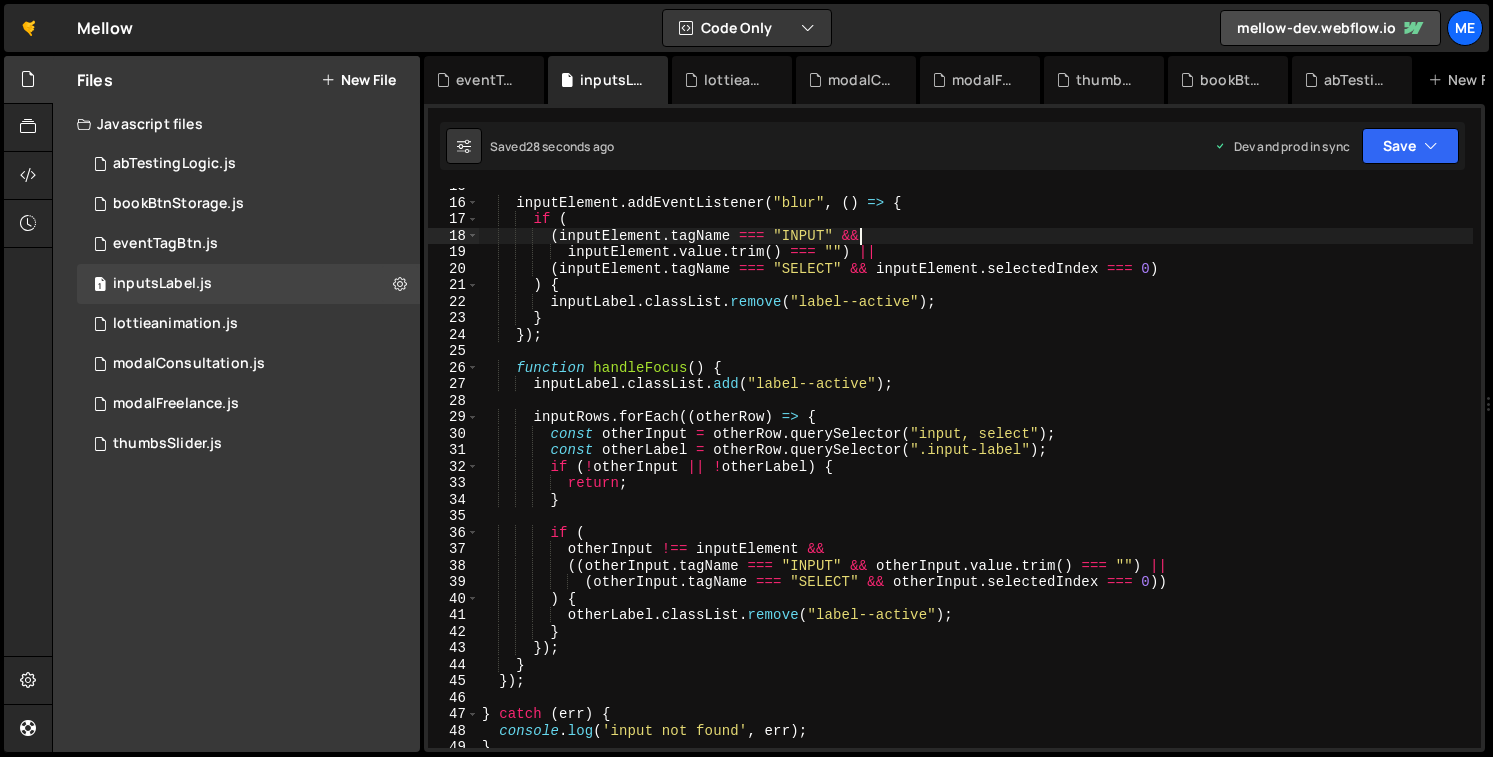 scroll, scrollTop: 245, scrollLeft: 0, axis: vertical 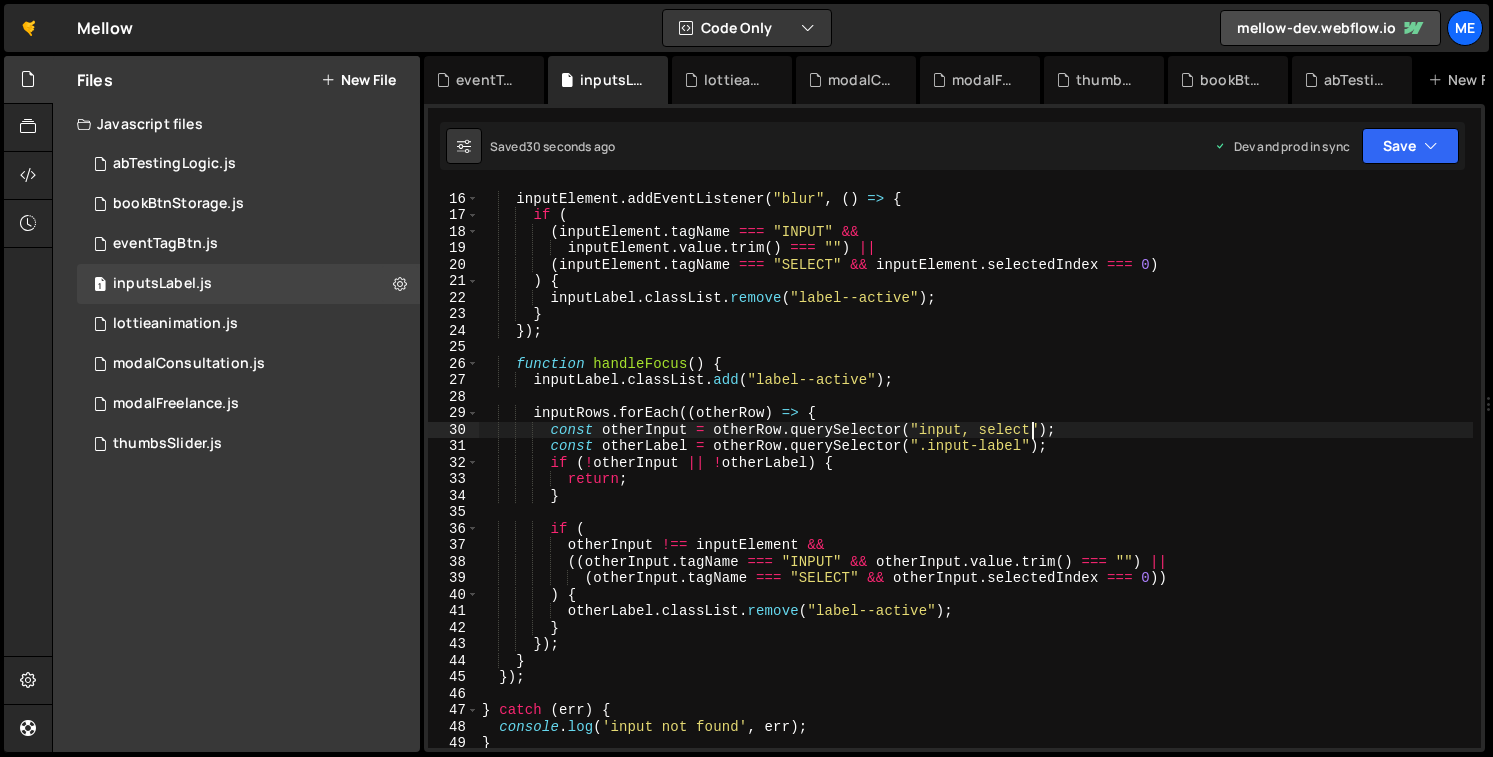 click on "inputElement . addEventListener ( "blur" ,   ( )   =>   {          if   (             ( inputElement . tagName   ===   "INPUT"   &&                inputElement . value . trim ( )   ===   "" )   ||             ( inputElement . tagName   ===   "SELECT"   &&   inputElement . selectedIndex   ===   0 )          )   {             inputLabel . classList . remove ( "label--active" ) ;          }       }) ;       function   handleFocus ( )   {          inputLabel . classList . add ( "label--active" ) ;          inputRows . forEach (( otherRow )   =>   {             const   otherInput   =   otherRow . querySelector ( "input, select" ) ;             const   otherLabel   =   otherRow . querySelector ( ".input-label" ) ;             if   ( ! otherInput   ||   ! otherLabel )   {                return ;             }             if   (                otherInput   !==   inputElement   &&                (( otherInput . tagName   ===   "INPUT"   &&   otherInput . value . trim ( )   ===   "" )   ||                   ( ." at bounding box center (975, 470) 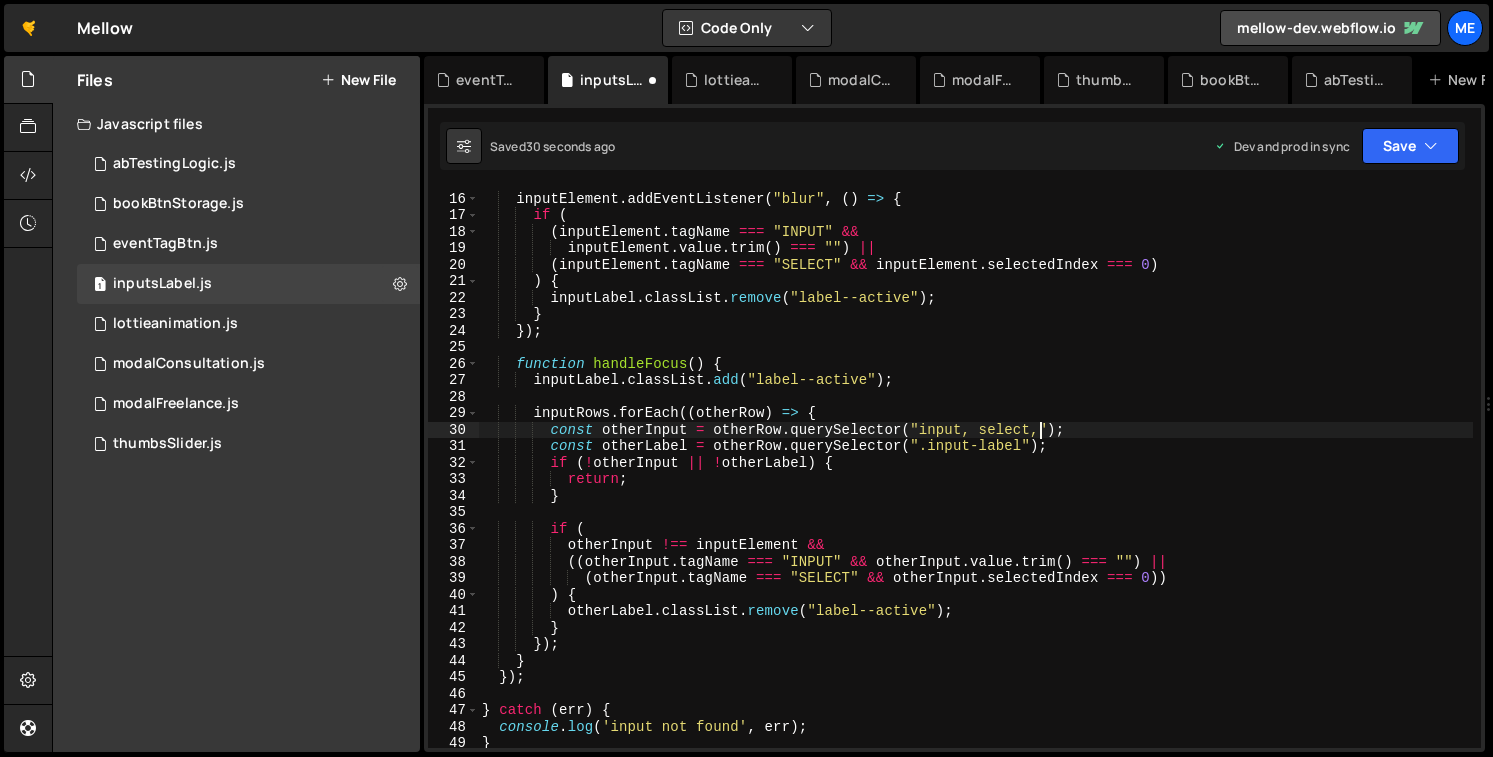 scroll, scrollTop: 0, scrollLeft: 39, axis: horizontal 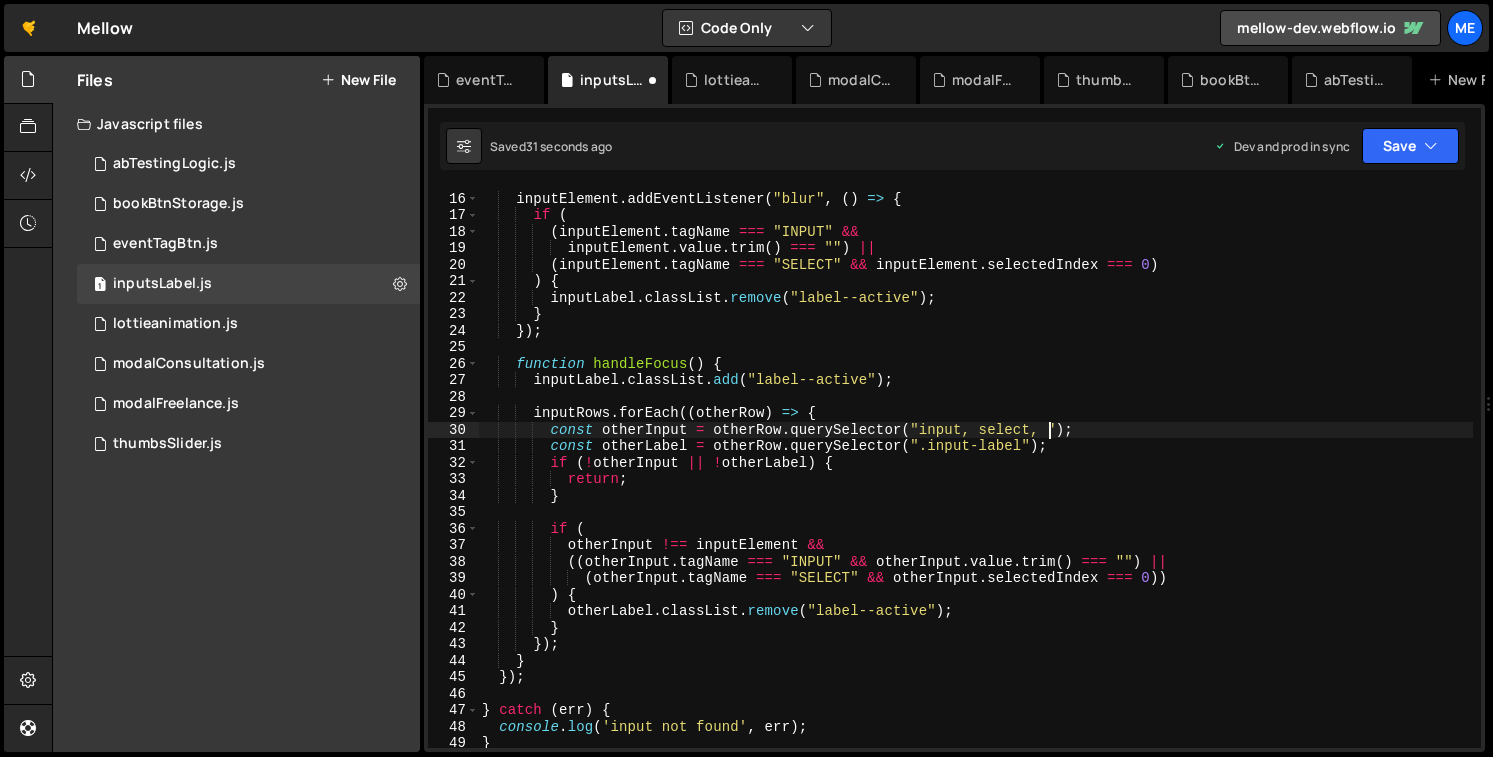 paste on "textarea" 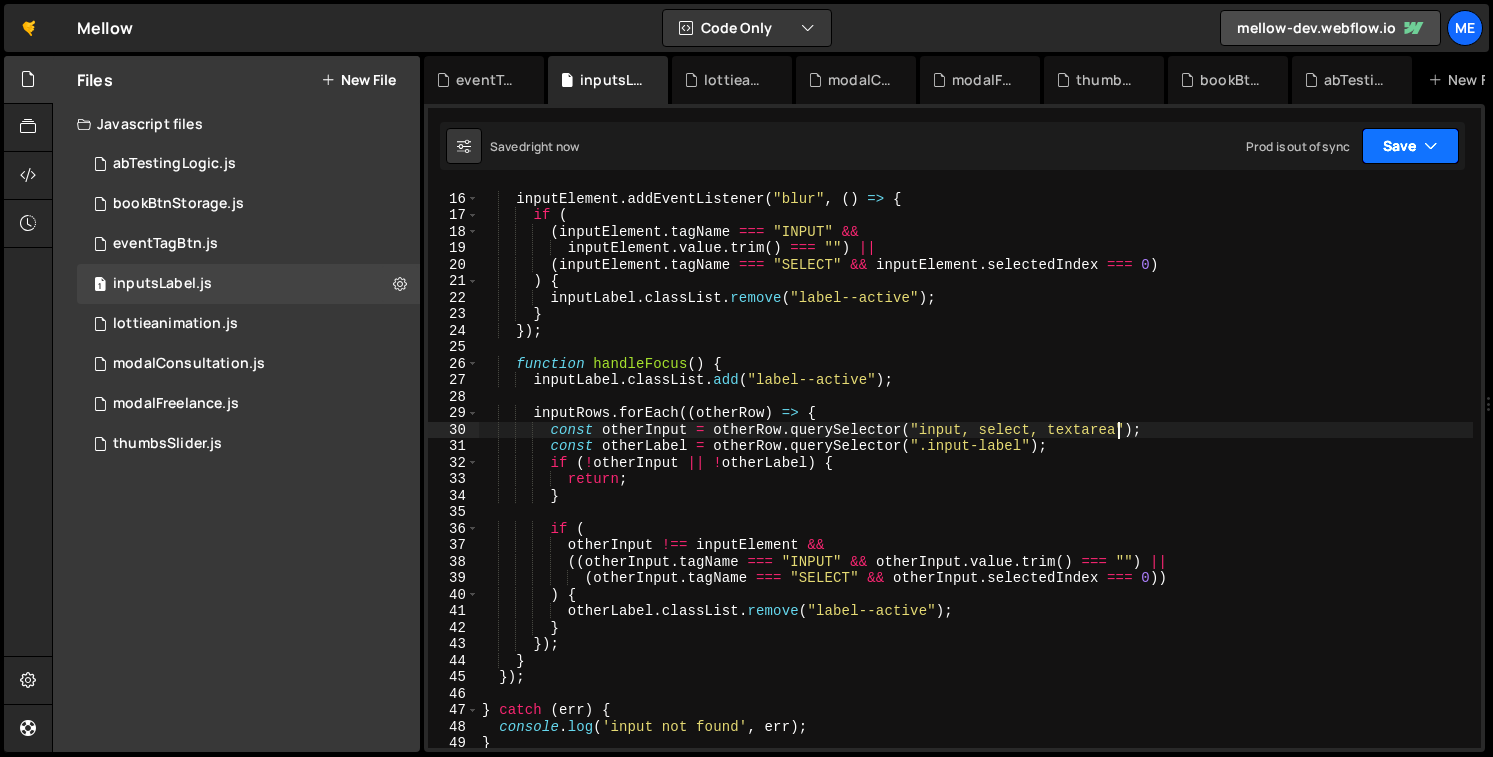 click on "Save" at bounding box center [1410, 146] 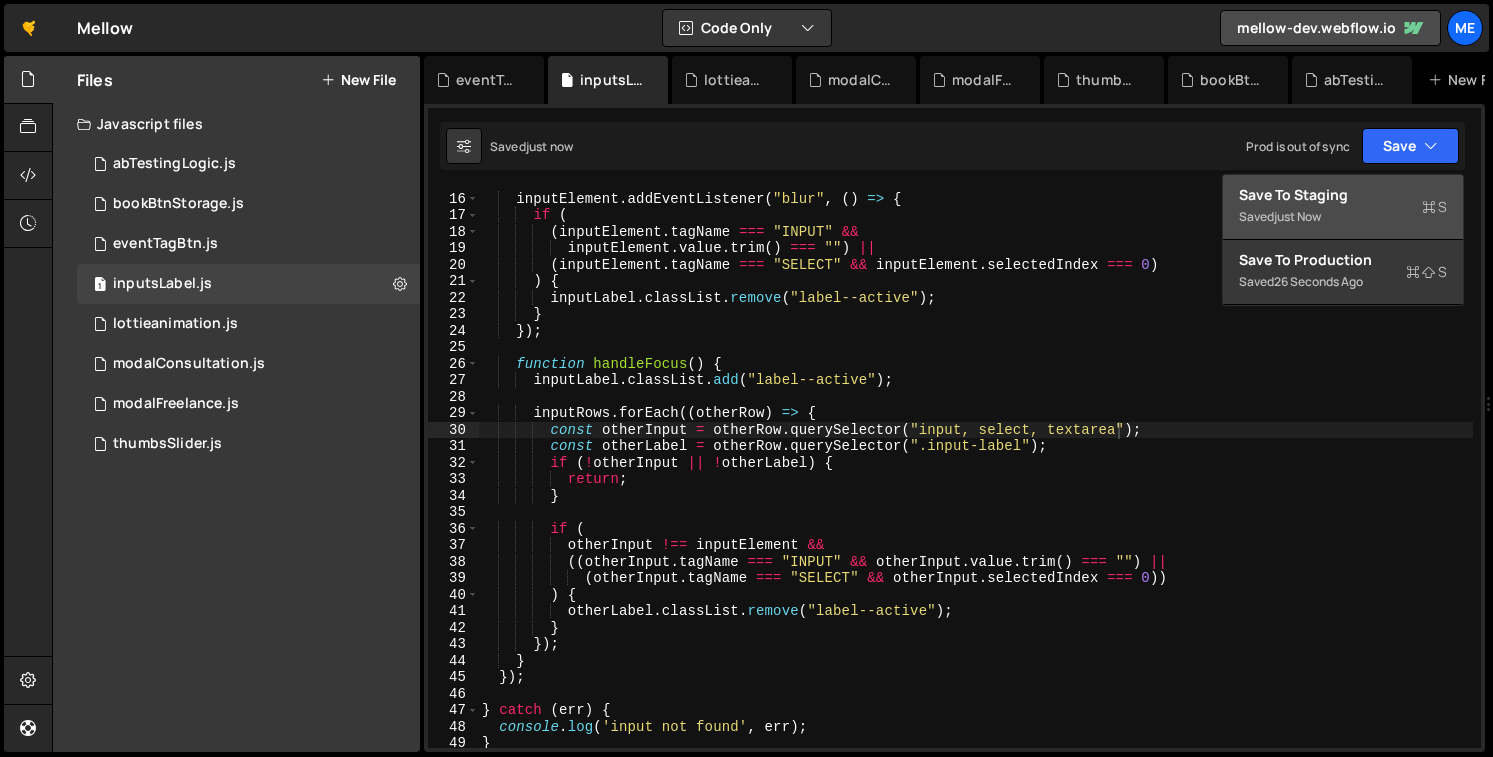 click on "Saved  just now" at bounding box center (1343, 217) 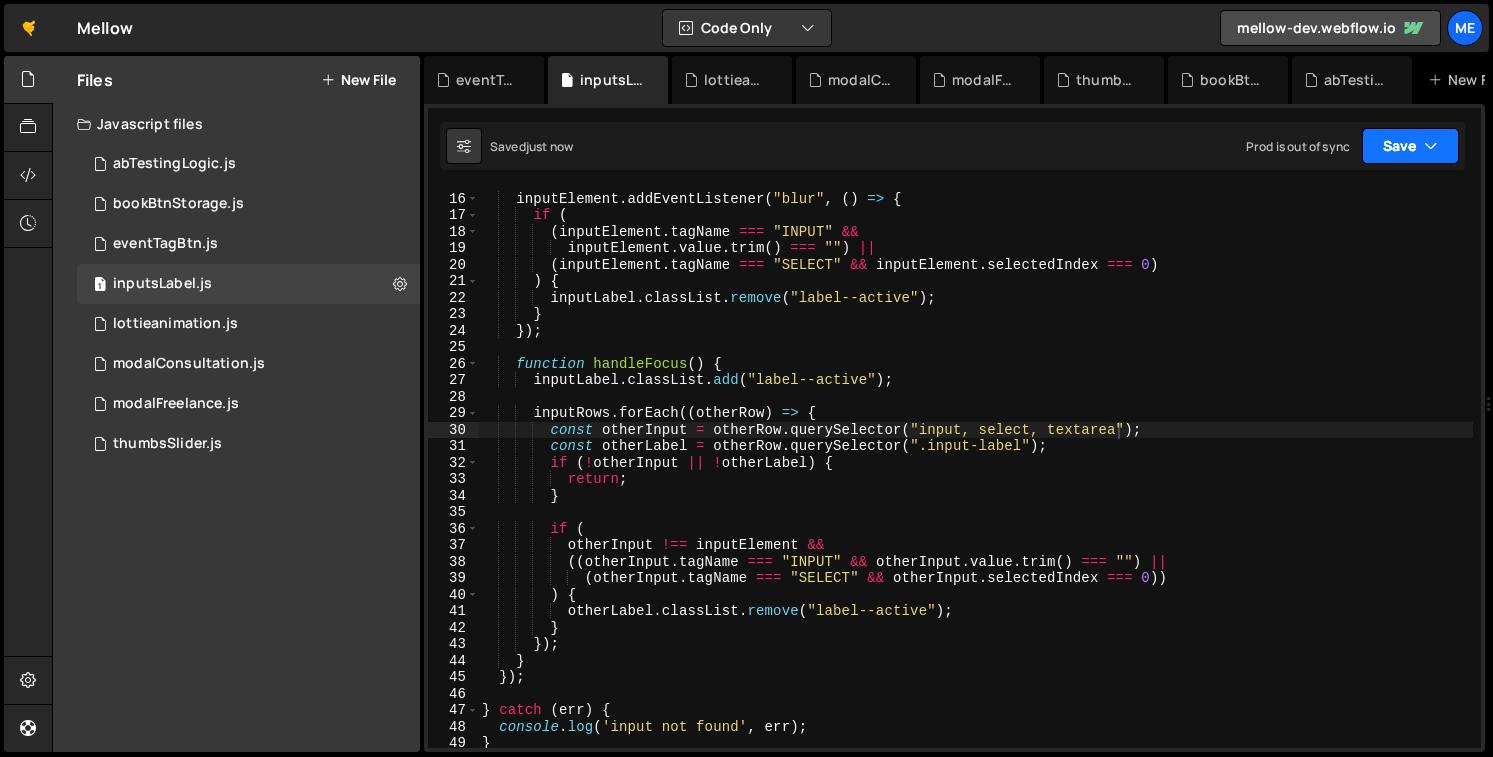 click on "Save" at bounding box center (1410, 146) 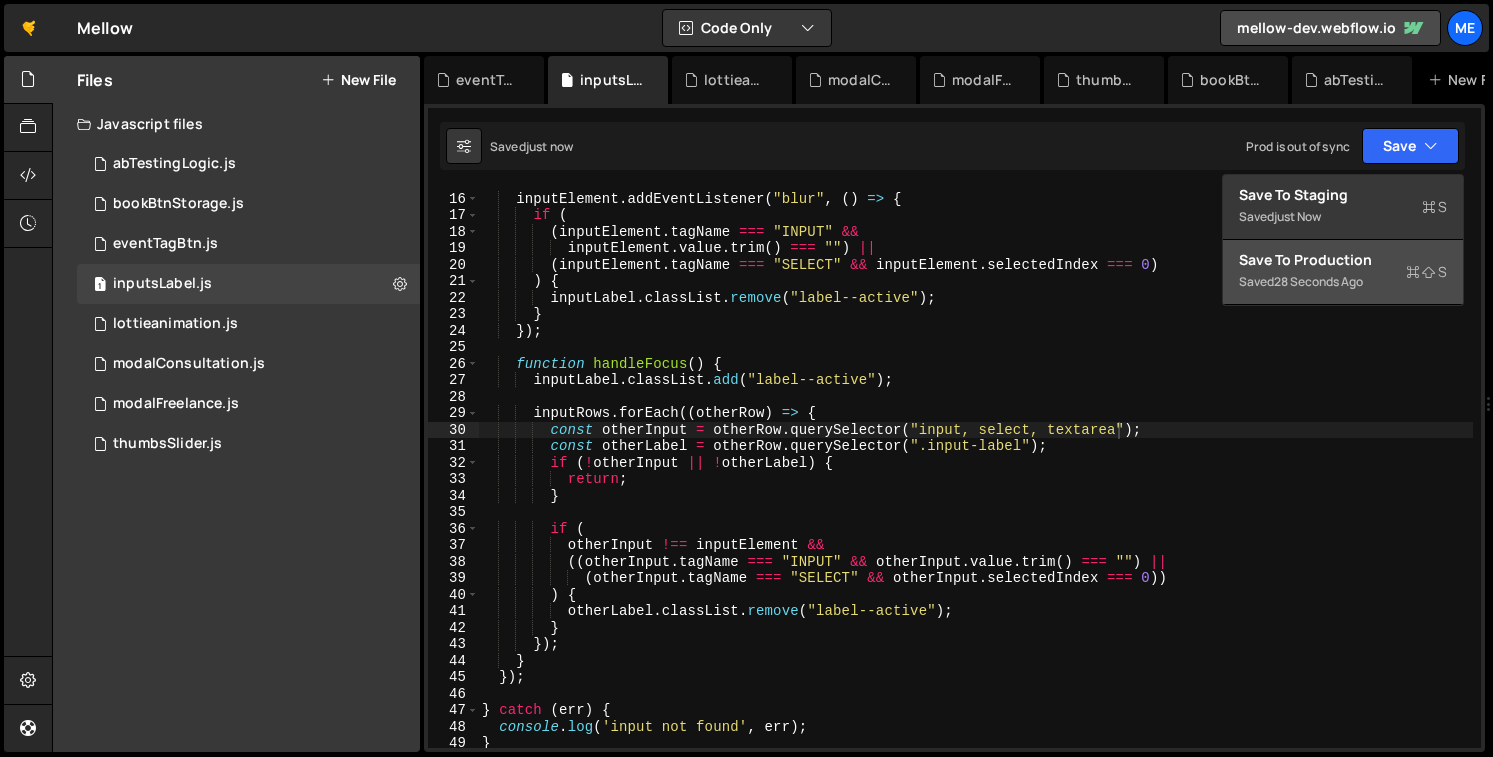 click on "28 seconds ago" at bounding box center [1318, 281] 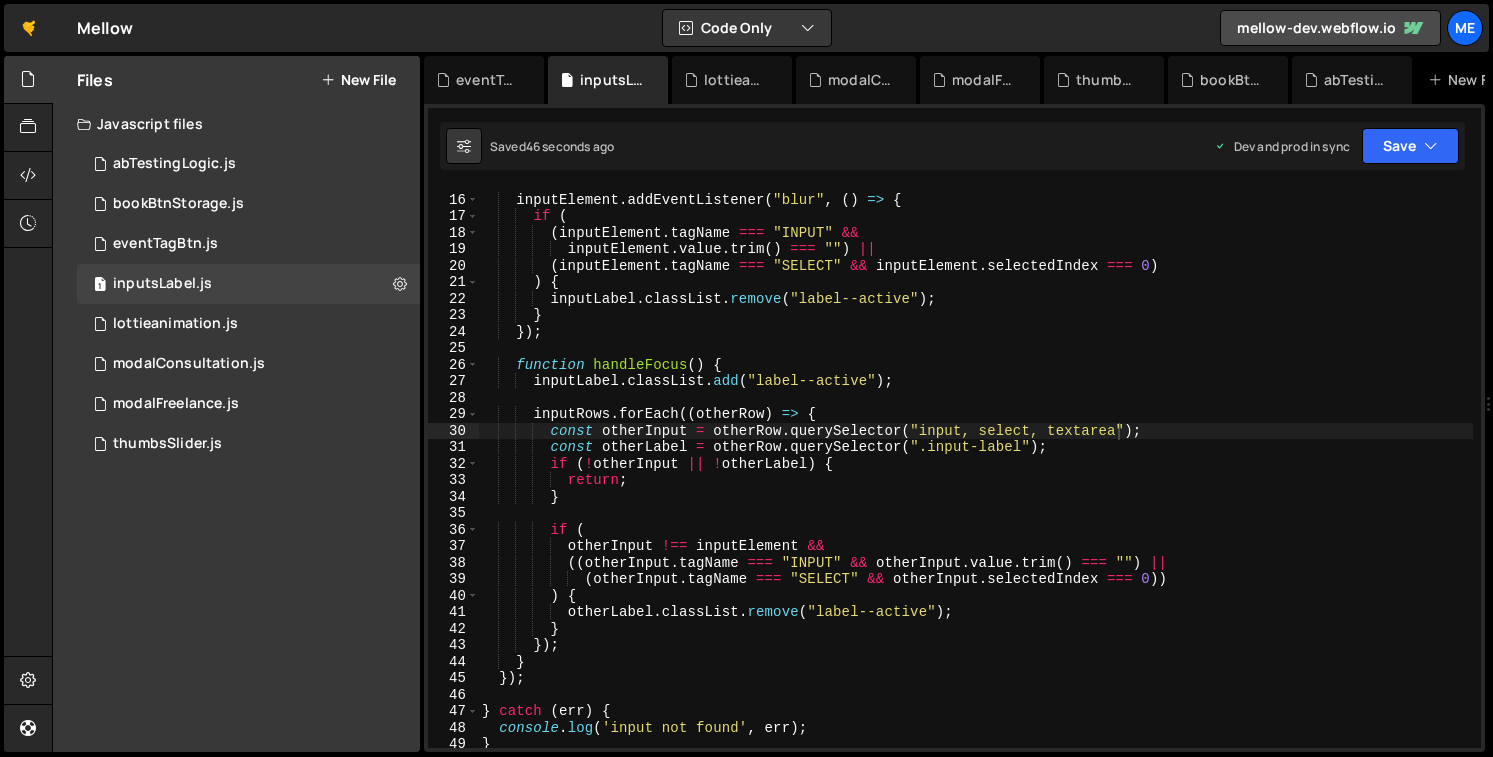 scroll, scrollTop: 244, scrollLeft: 0, axis: vertical 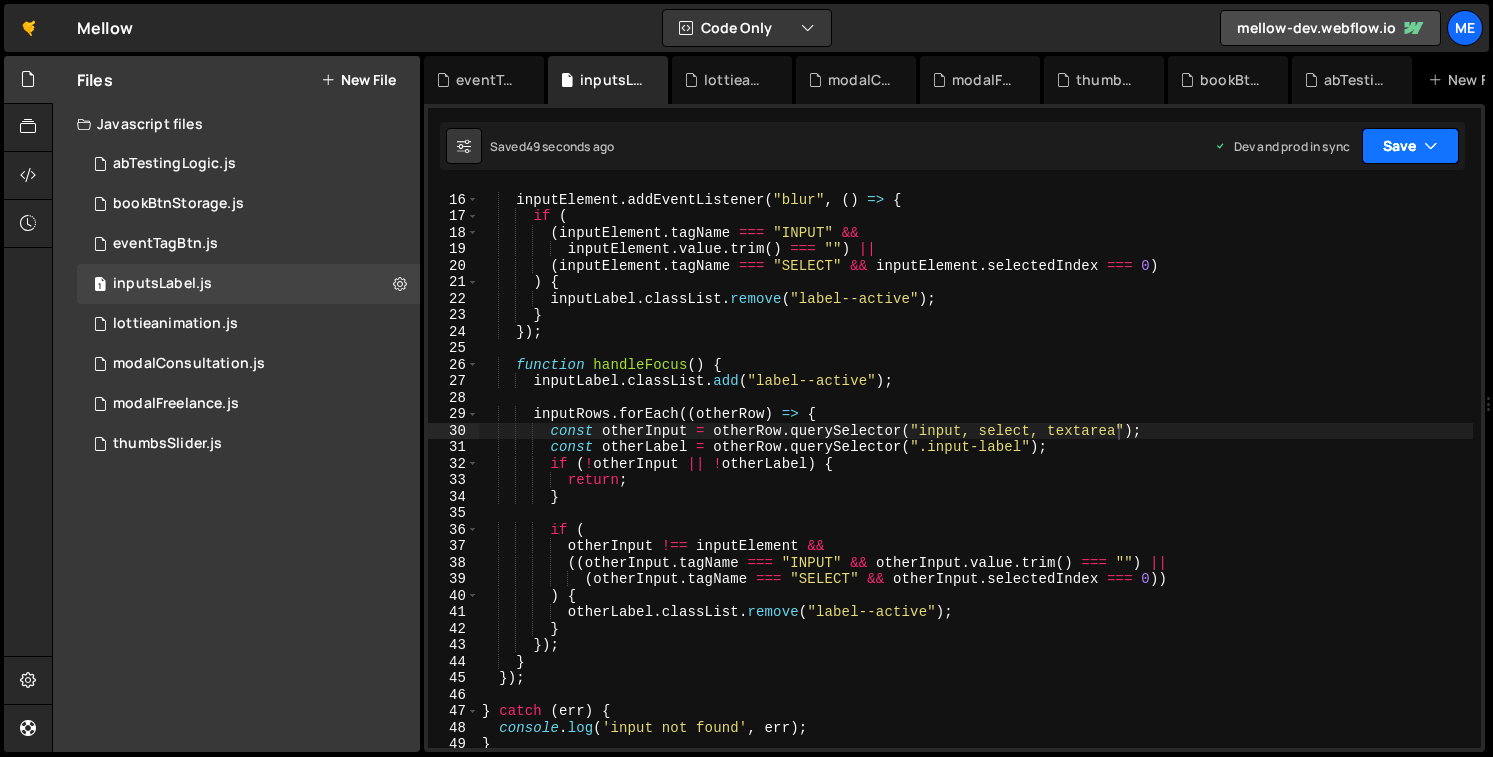 click on "Save" at bounding box center (1410, 146) 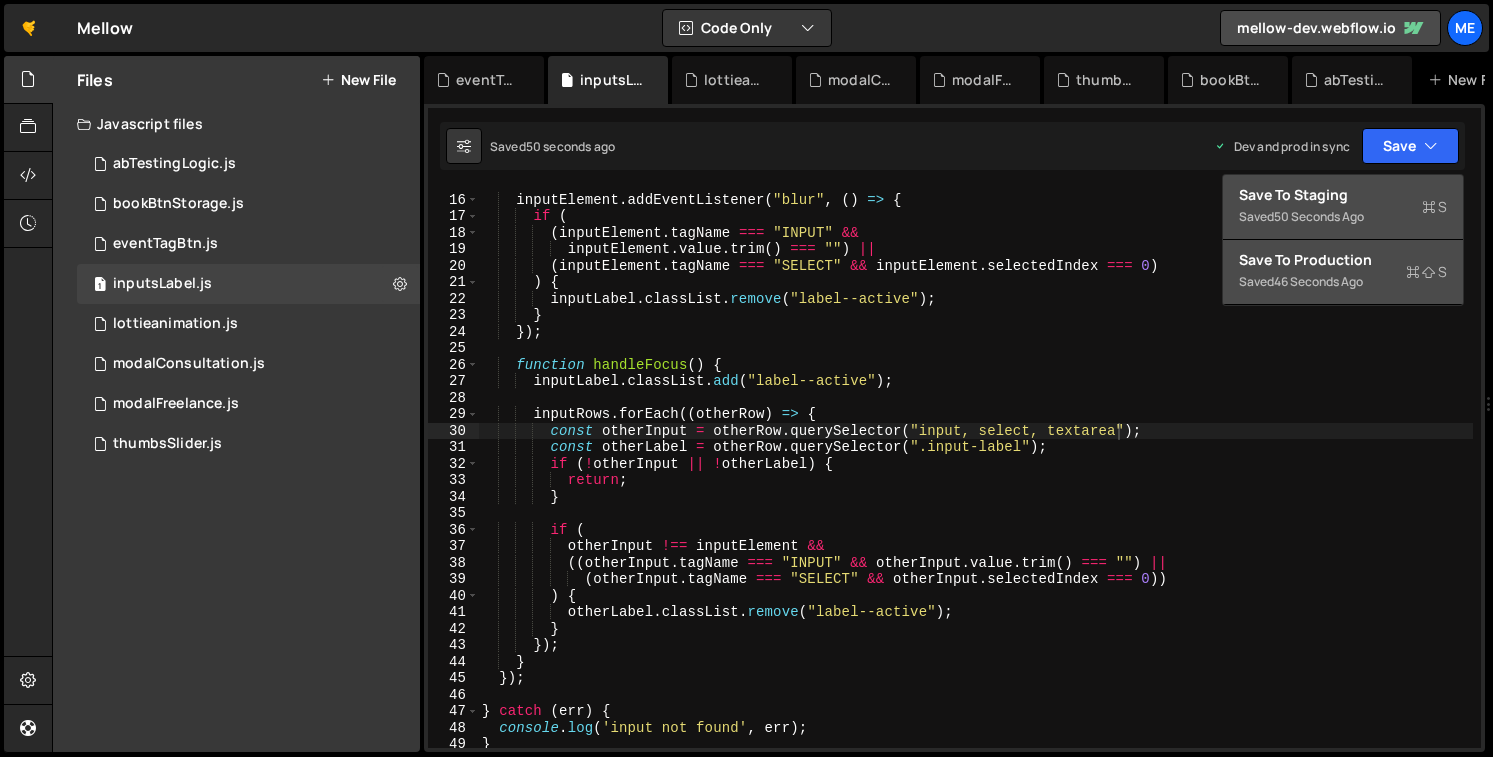 click on "Save to Staging
S" at bounding box center (1343, 195) 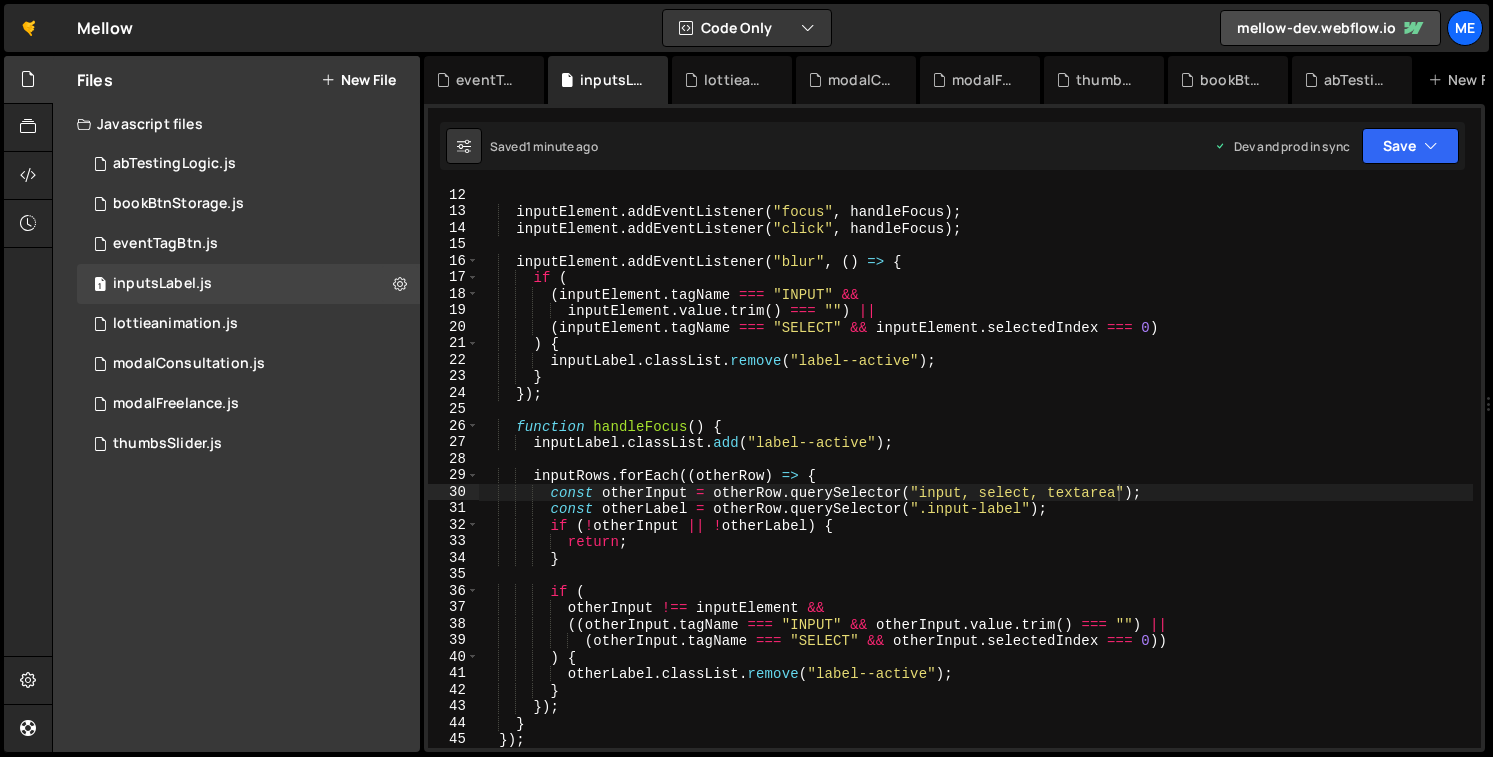 scroll, scrollTop: 213, scrollLeft: 0, axis: vertical 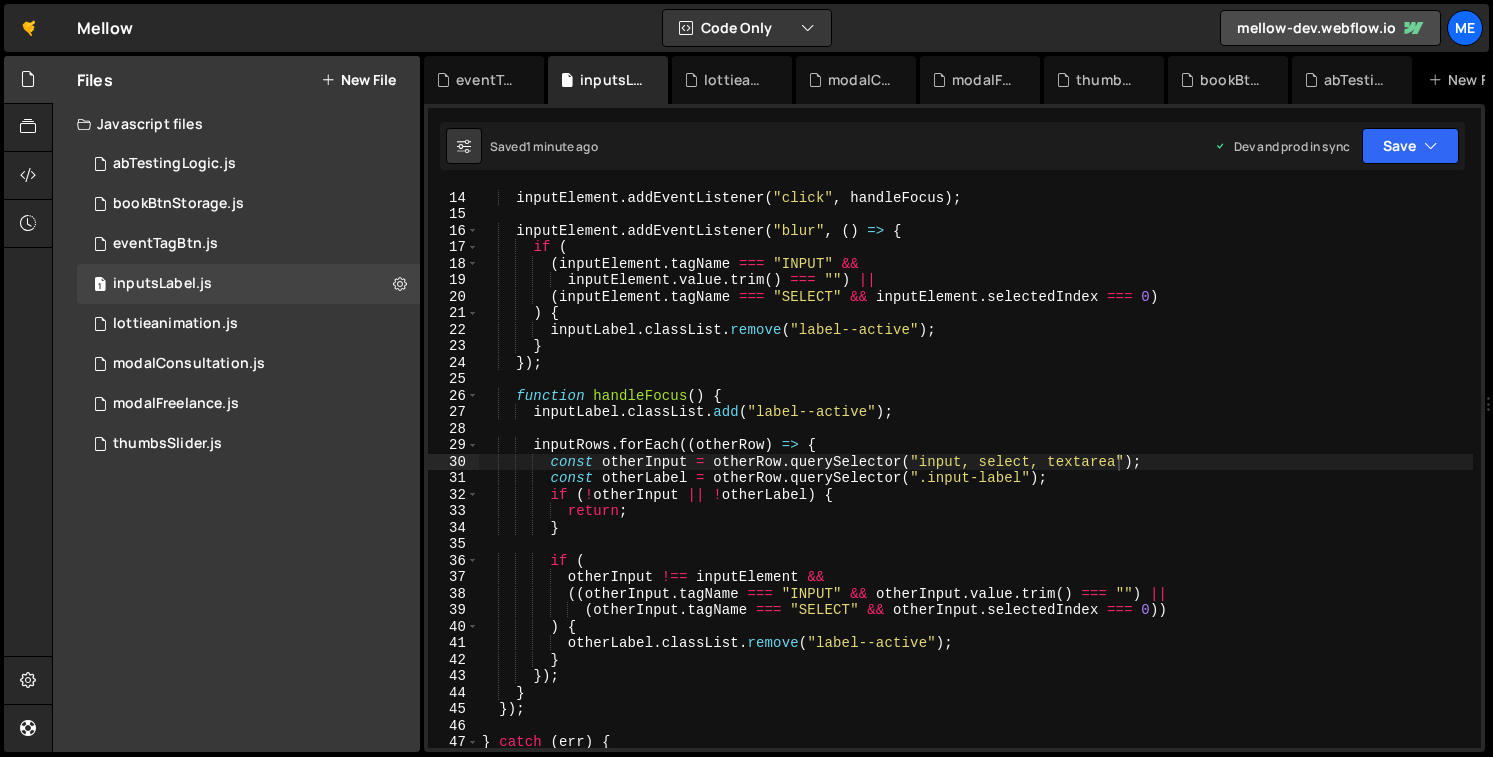 click on "inputElement . addEventListener ( "focus" ,   handleFocus ) ;       inputElement . addEventListener ( "click" ,   handleFocus ) ;       inputElement . addEventListener ( "blur" ,   ( )   =>   {          if   (             ( inputElement . tagName   ===   "INPUT"   &&                inputElement . value . trim ( )   ===   "" )   ||             ( inputElement . tagName   ===   "SELECT"   &&   inputElement . selectedIndex   ===   0 )          )   {             inputLabel . classList . remove ( "label--active" ) ;          }       }) ;       function   handleFocus ( )   {          inputLabel . classList . add ( "label--active" ) ;          inputRows . forEach (( otherRow )   =>   {             const   otherInput   =   otherRow . querySelector ( "input, select, textarea" ) ;             const   otherLabel   =   otherRow . querySelector ( ".input-label" ) ;             if   ( ! otherInput   ||   ! otherLabel )   {                return ;             }             if   (                otherInput   !==     &&" at bounding box center (975, 469) 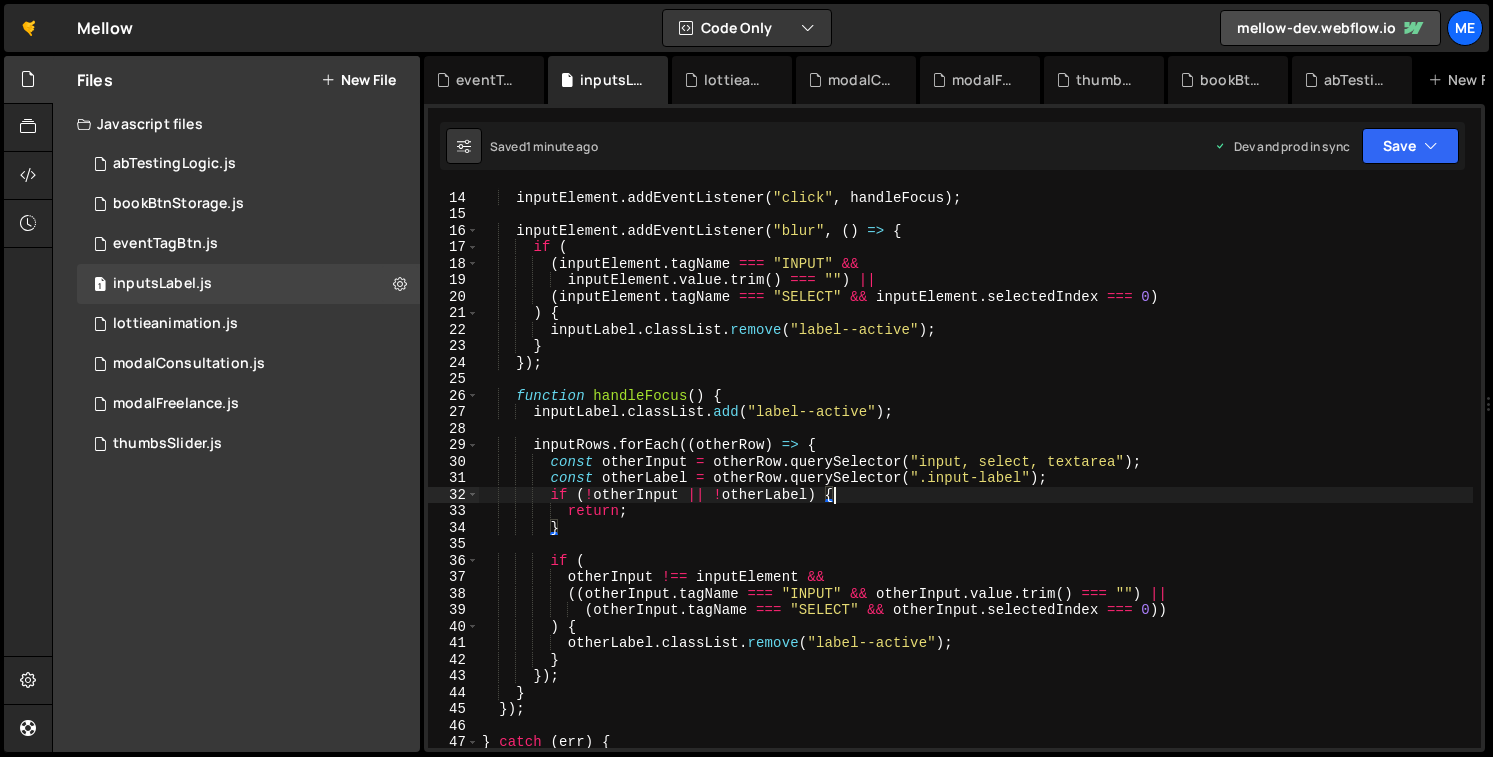 scroll, scrollTop: 0, scrollLeft: 0, axis: both 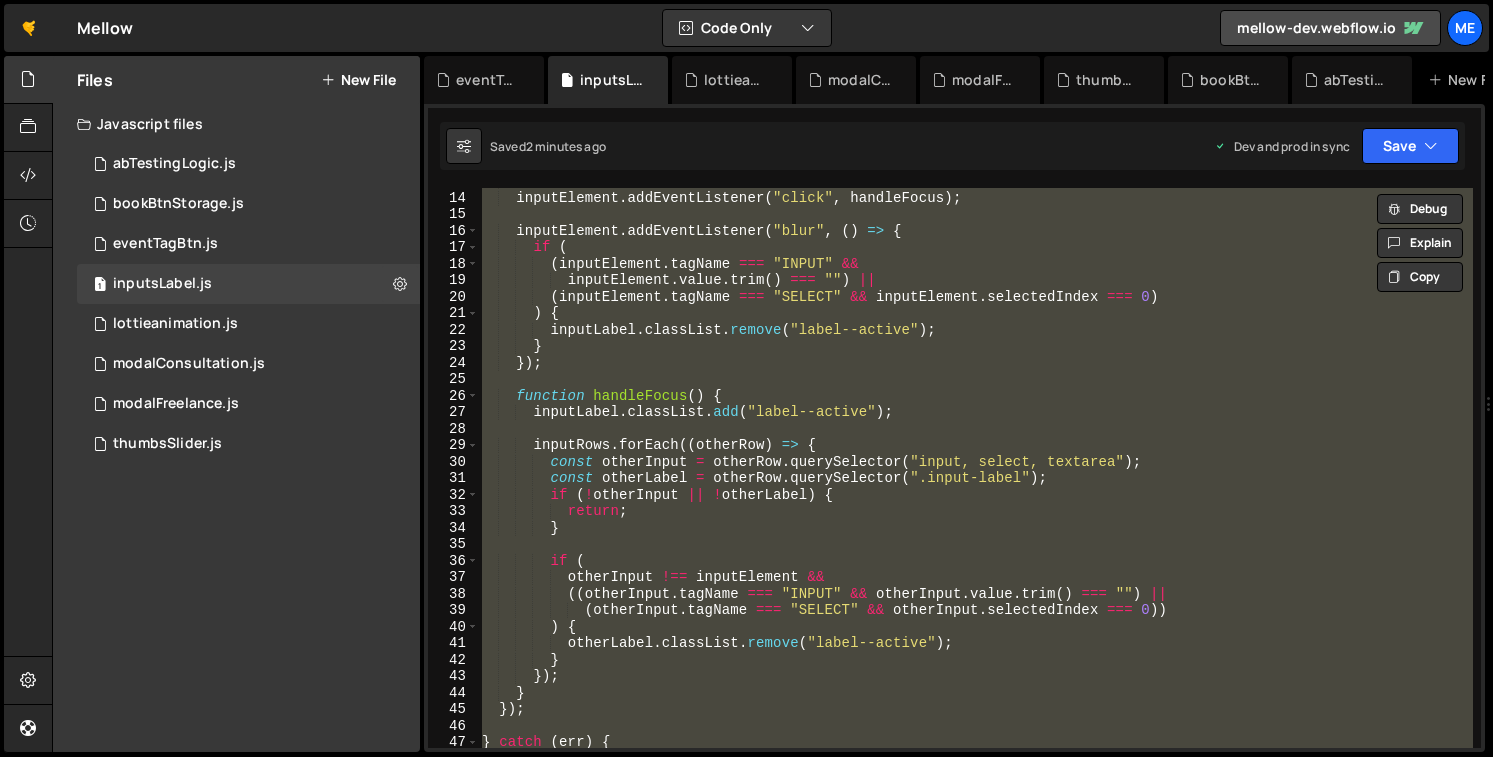 click on "inputElement . addEventListener ( "focus" ,   handleFocus ) ;       inputElement . addEventListener ( "click" ,   handleFocus ) ;       inputElement . addEventListener ( "blur" ,   ( )   =>   {          if   (             ( inputElement . tagName   ===   "INPUT"   &&                inputElement . value . trim ( )   ===   "" )   ||             ( inputElement . tagName   ===   "SELECT"   &&   inputElement . selectedIndex   ===   0 )          )   {             inputLabel . classList . remove ( "label--active" ) ;          }       }) ;       function   handleFocus ( )   {          inputLabel . classList . add ( "label--active" ) ;          inputRows . forEach (( otherRow )   =>   {             const   otherInput   =   otherRow . querySelector ( "input, select, textarea" ) ;             const   otherLabel   =   otherRow . querySelector ( ".input-label" ) ;             if   ( ! otherInput   ||   ! otherLabel )   {                return ;             }             if   (                otherInput   !==     &&" at bounding box center [975, 469] 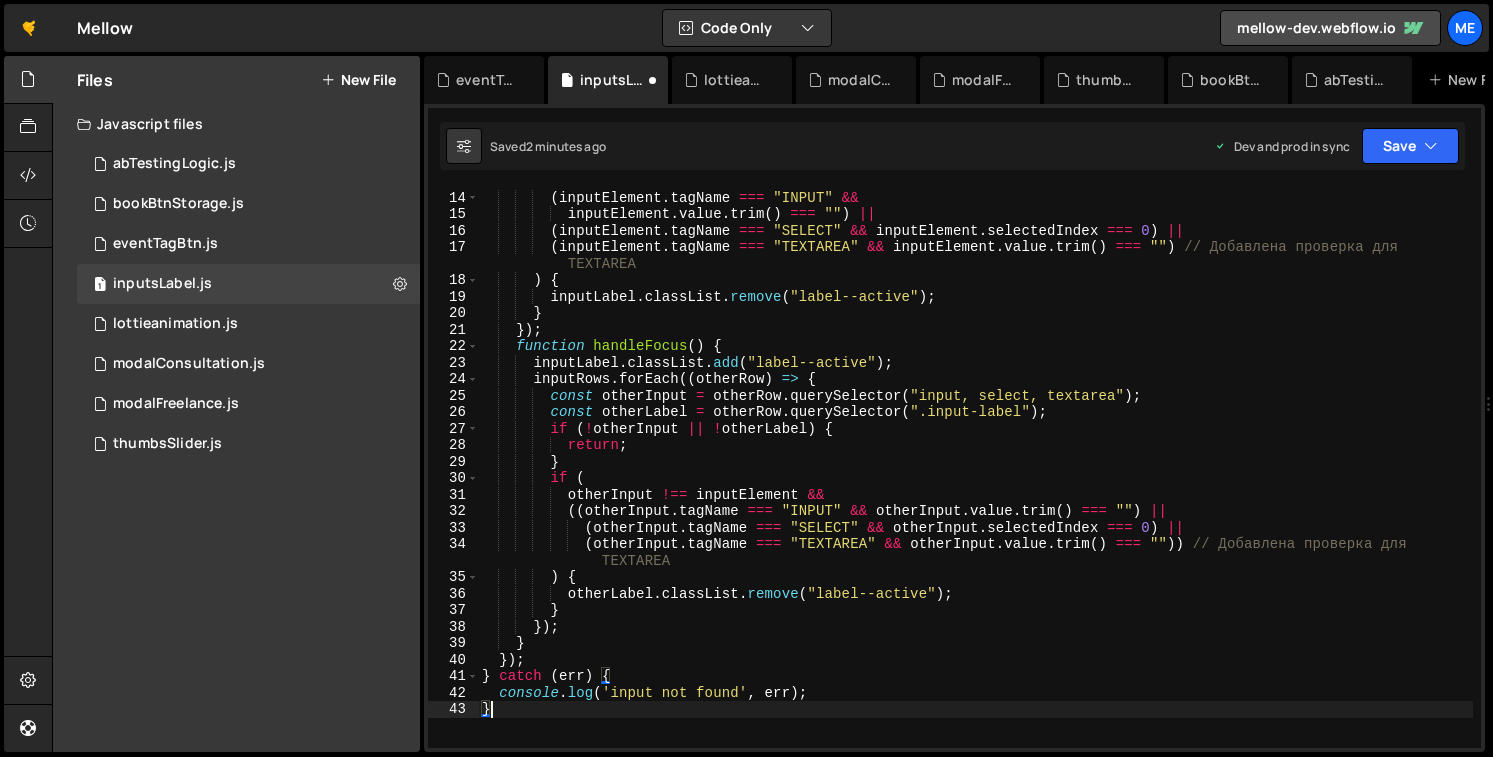 type on "});" 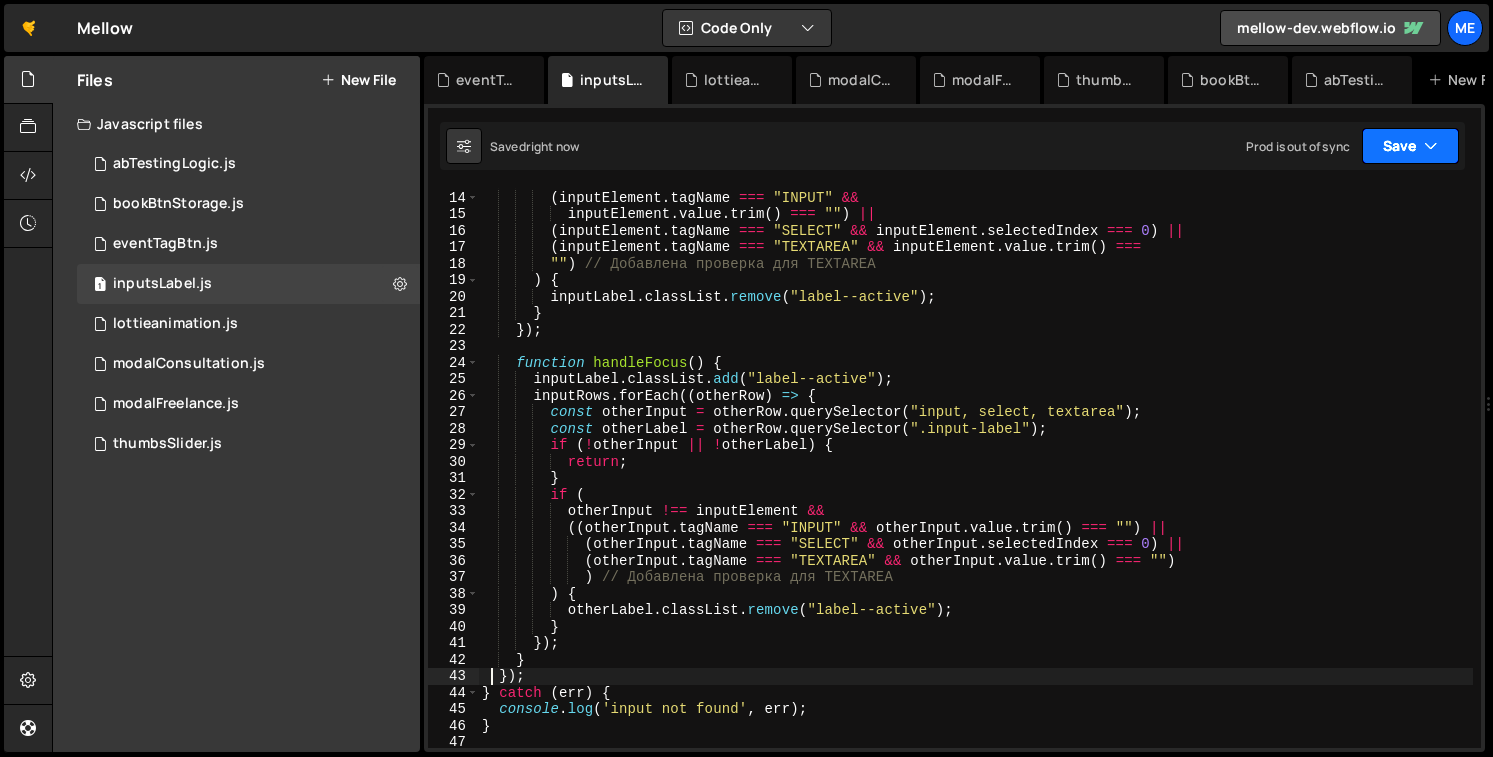 click on "Save" at bounding box center (1410, 146) 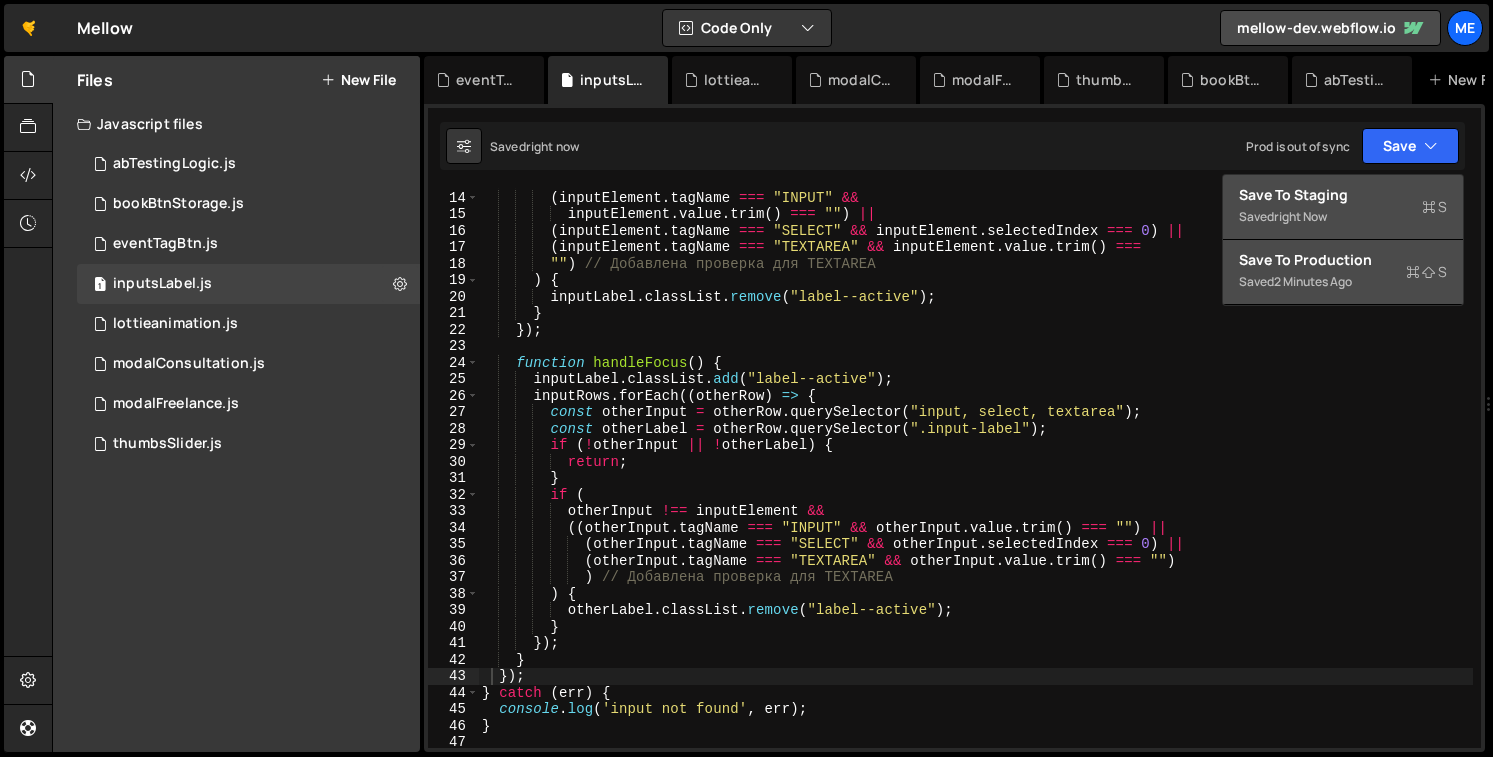 click on "Saved  right now" at bounding box center (1343, 217) 